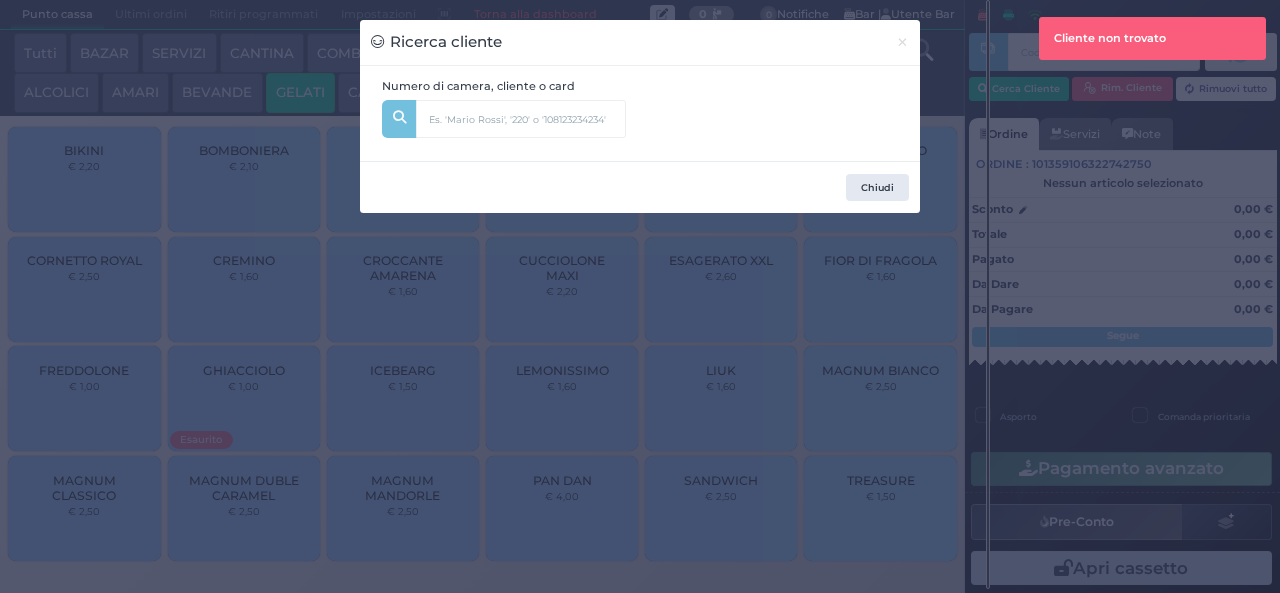 scroll, scrollTop: 0, scrollLeft: 0, axis: both 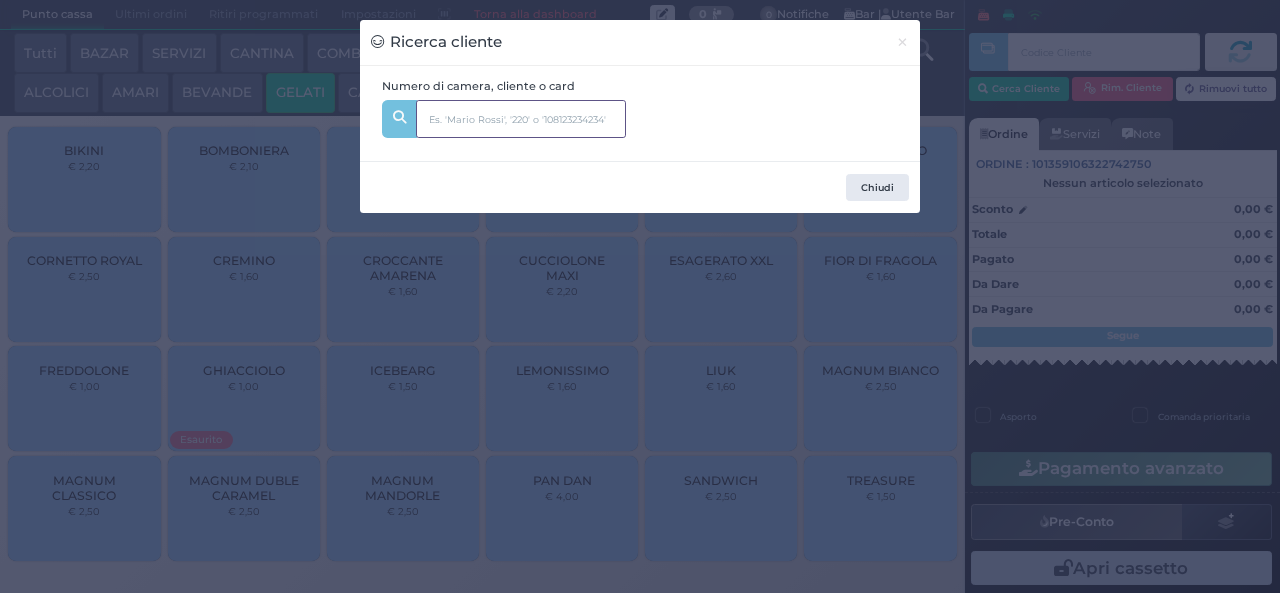 click at bounding box center [521, 119] 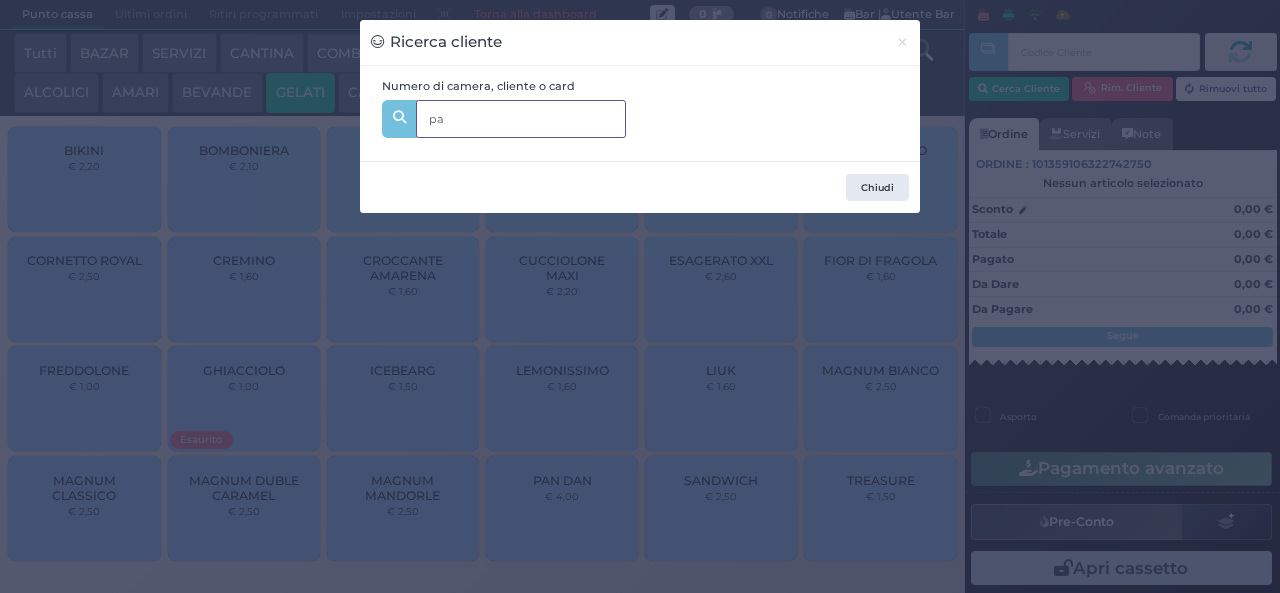 type on "p" 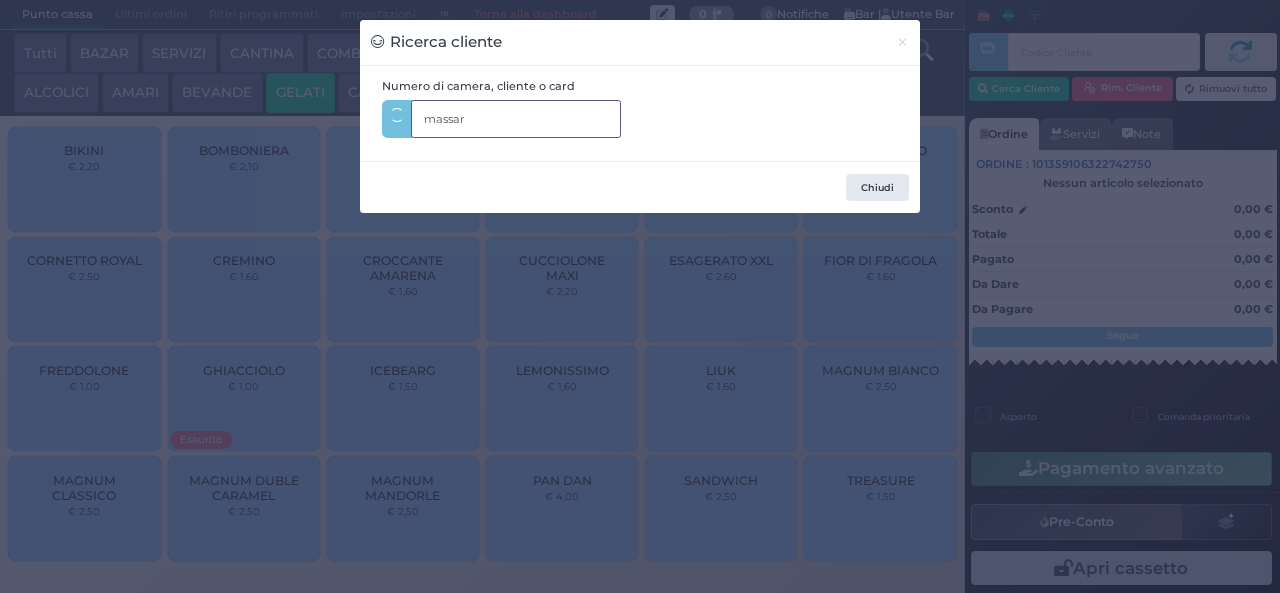 type on "[LAST]" 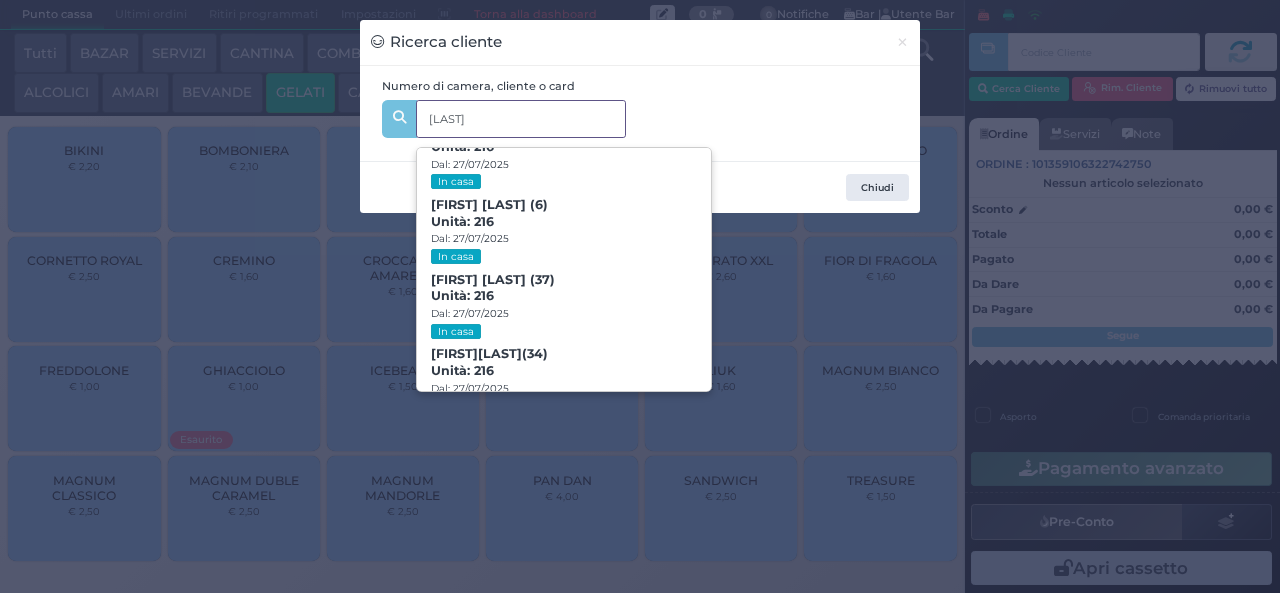 scroll, scrollTop: 91, scrollLeft: 0, axis: vertical 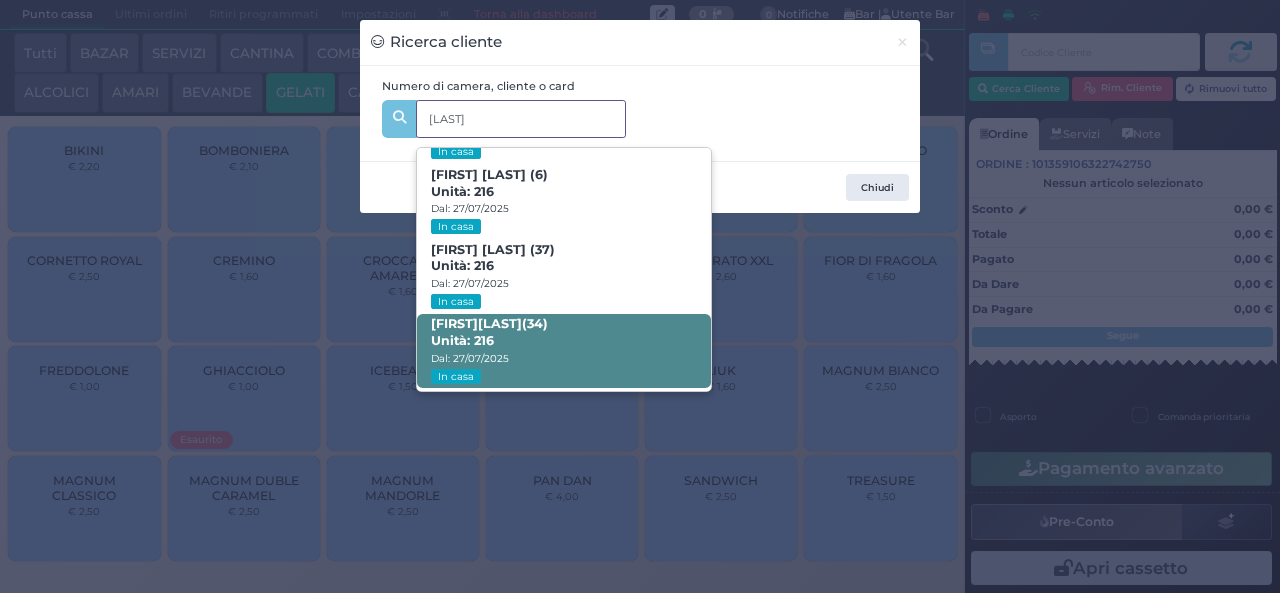 click on "[FIRST] [LAST] (34) Unità: 216 Dal: 27/07/2025 In casa" at bounding box center [563, 351] 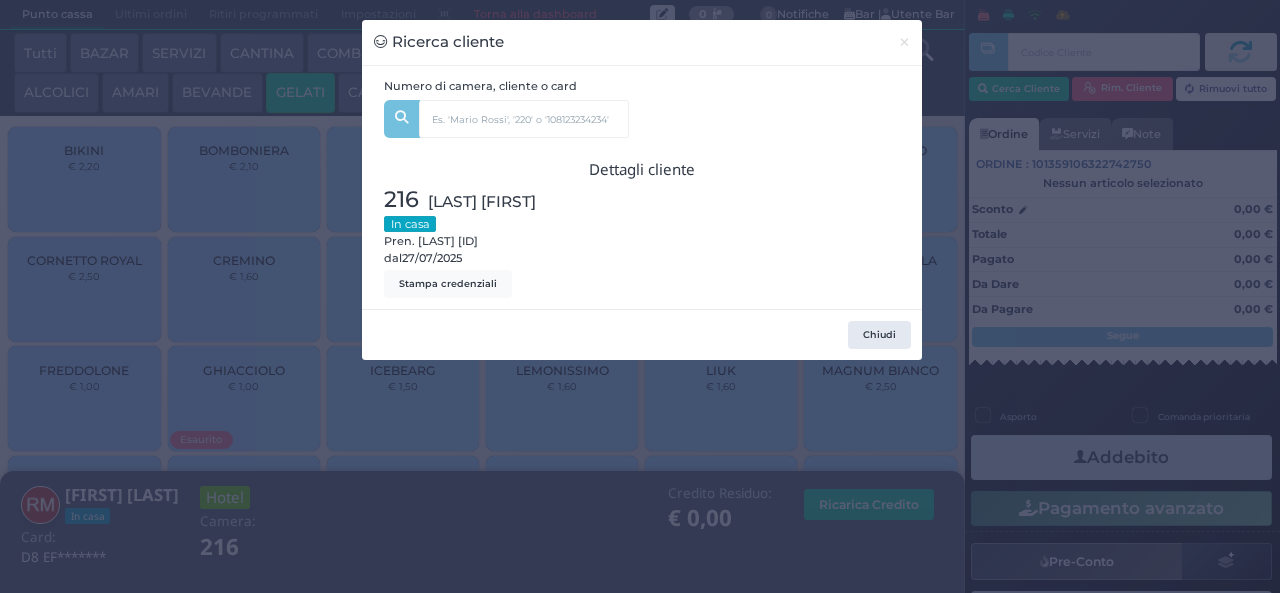 click on "Ricerca cliente
×
Numero di camera, cliente o card
[LAST] [FIRST] [LAST] (3) Unità: 216 Dal: 27/07/2025 In casa [FIRST] [LAST] (6) Unità: 216 Dal: 27/07/2025 In casa [FIRST] [LAST] (37) Unità: 216 Dal: 27/07/2025 In casa [FIRST] [LAST] (34) Unità: 216 Dal: 27/07/2025 In casa
Dettagli cliente
216
[LAST] [FIRST]
In casa
Pren. [LAST] [FIRST] (ID)  dal  27/07/2025
Stampa credenziali
Chiudi" at bounding box center (640, 296) 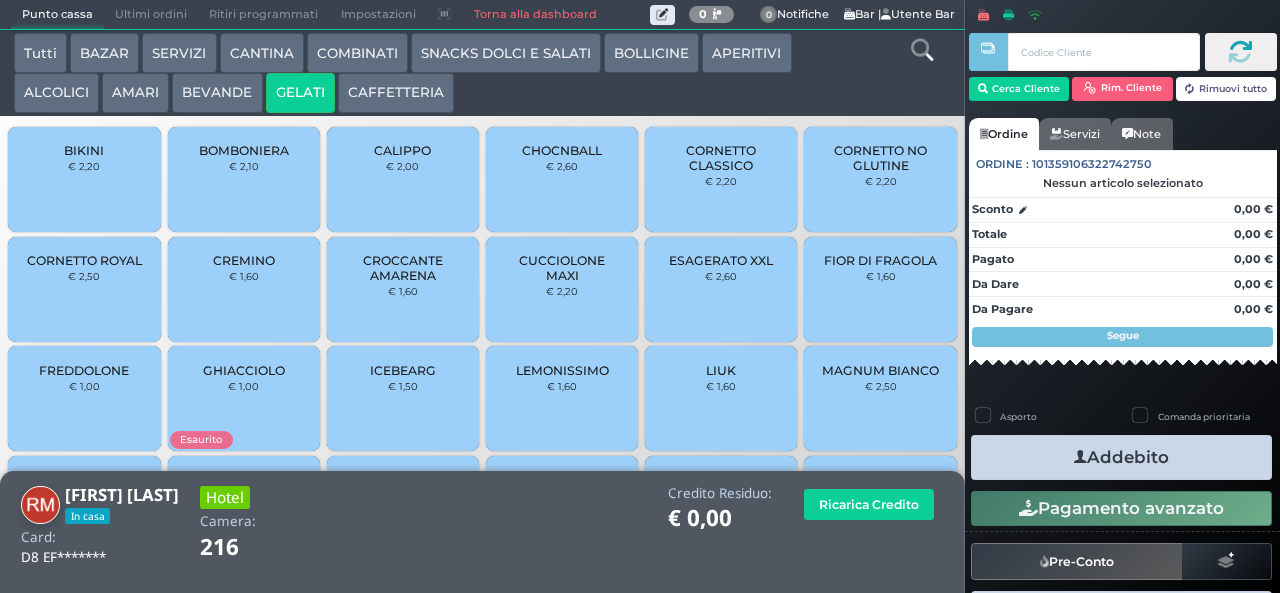 click on "CALIPPO" at bounding box center (402, 150) 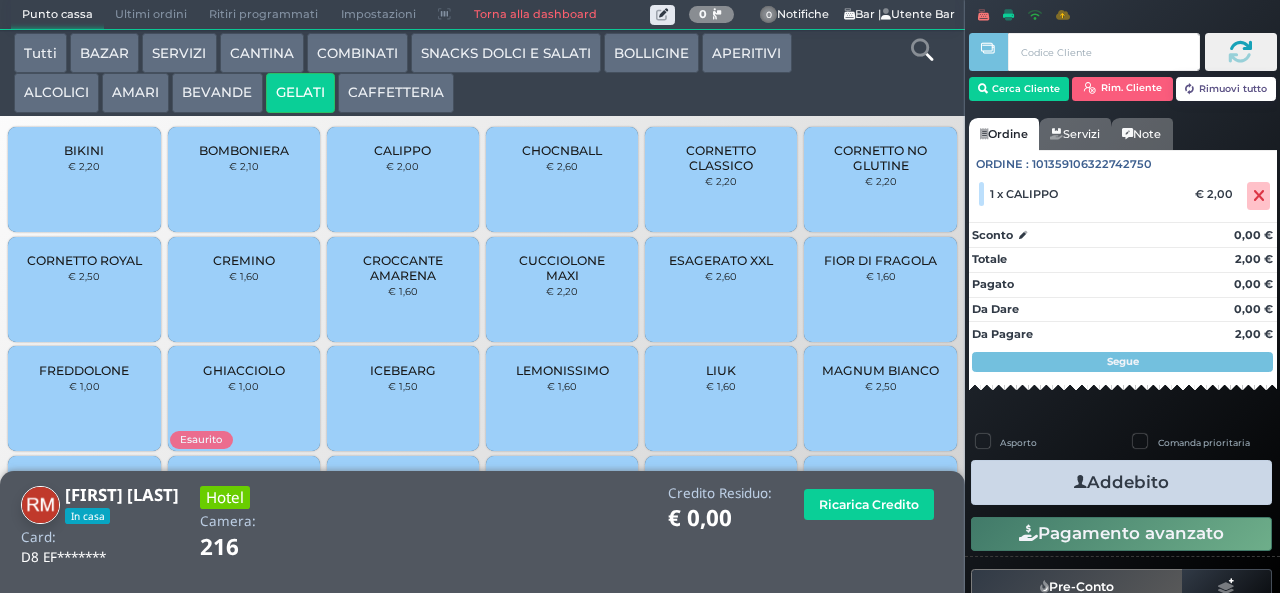 click at bounding box center [1080, 482] 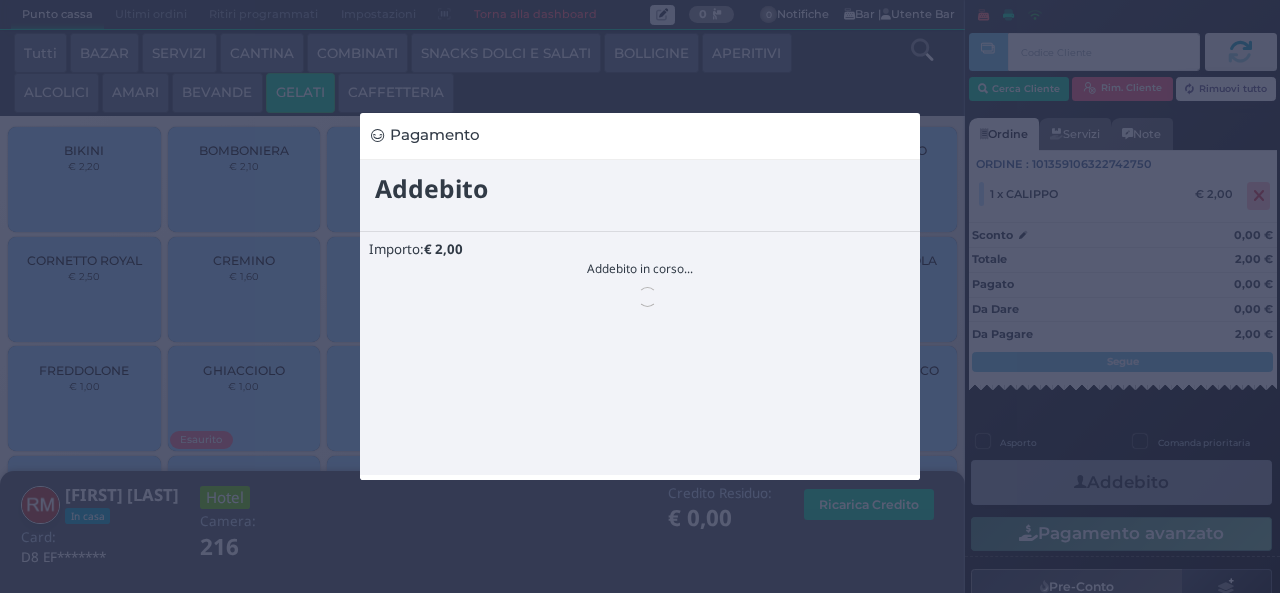 scroll, scrollTop: 0, scrollLeft: 0, axis: both 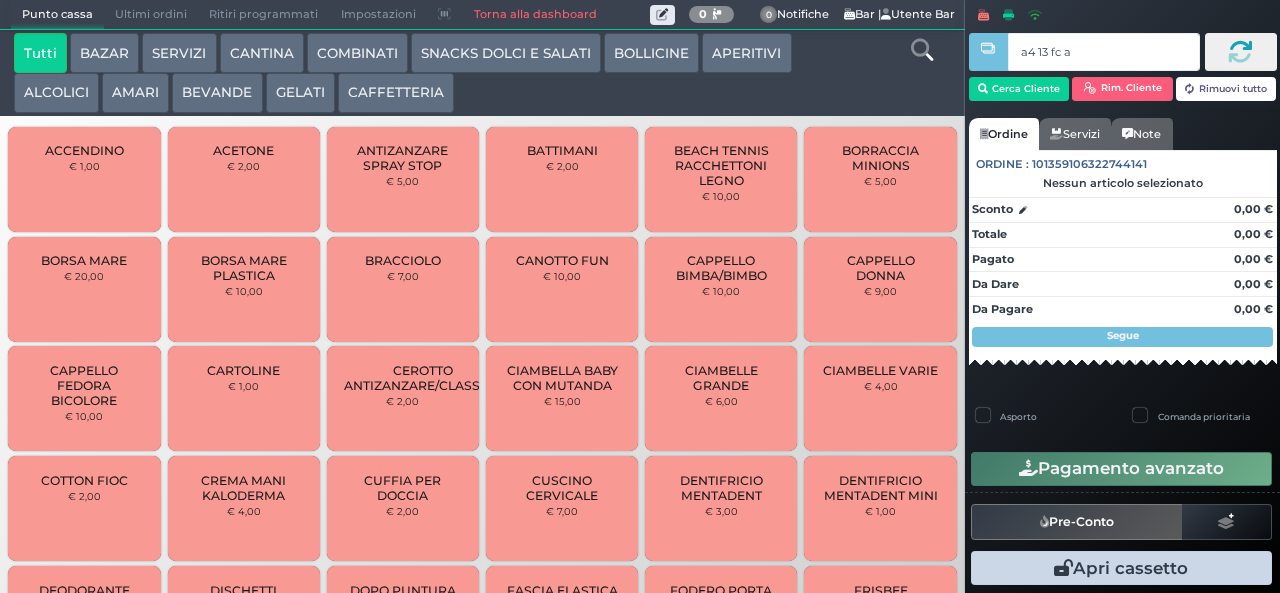 type on "a4 13 fc af" 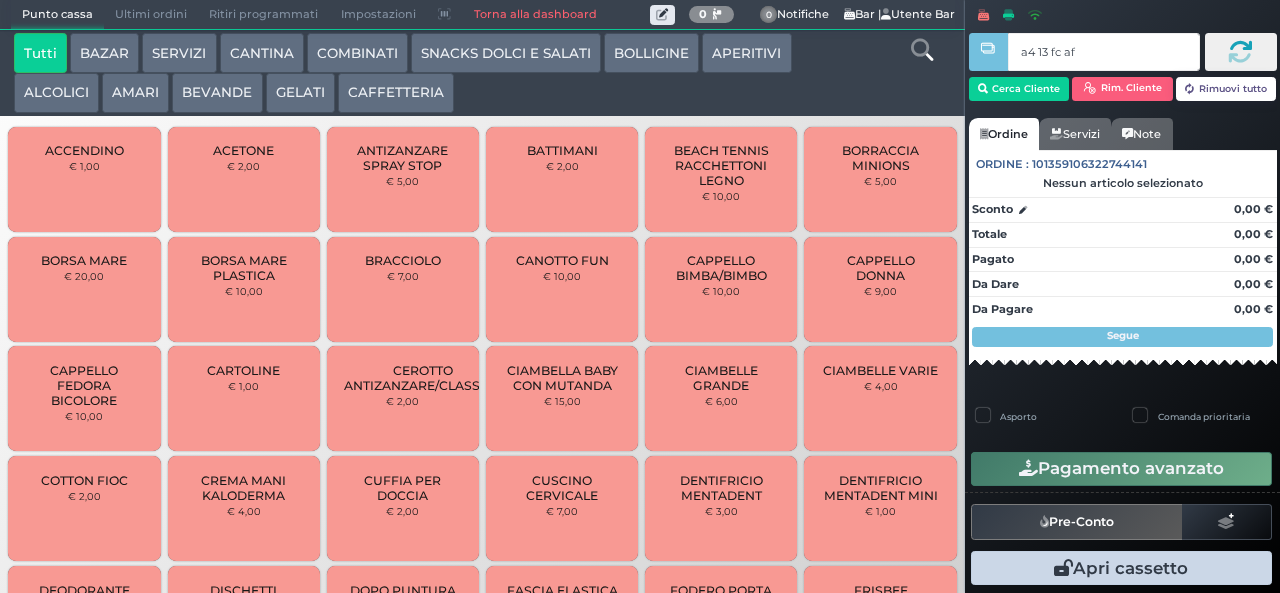 type 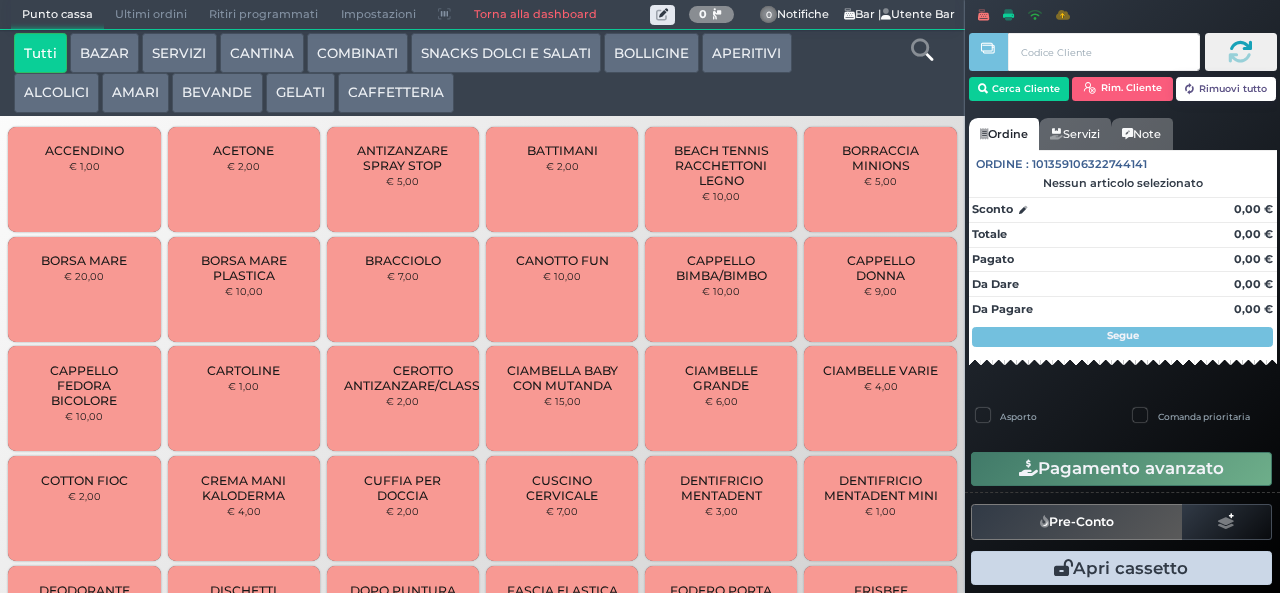 click on "GELATI" at bounding box center (300, 93) 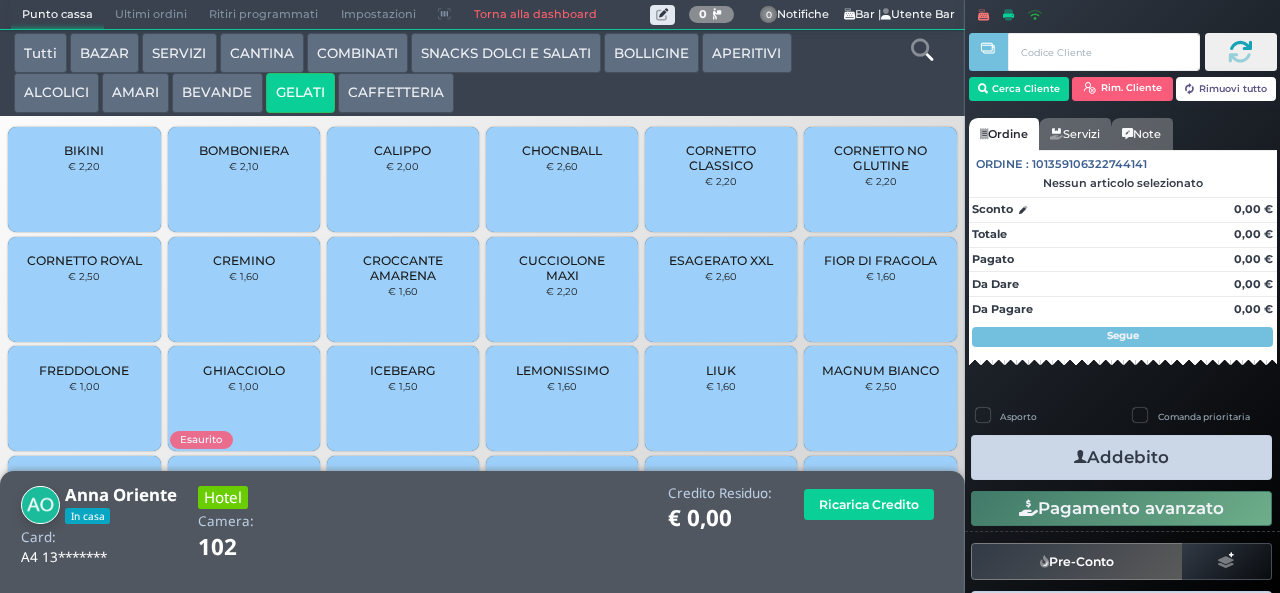 scroll, scrollTop: 133, scrollLeft: 0, axis: vertical 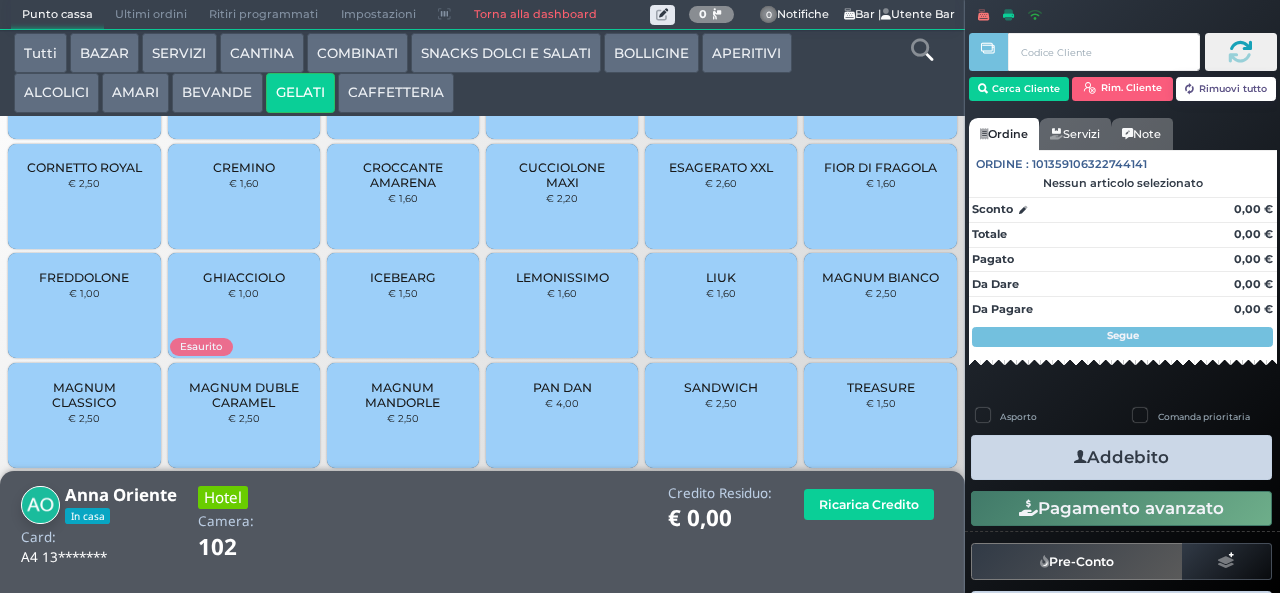 click on "PAN DAN" at bounding box center (562, 387) 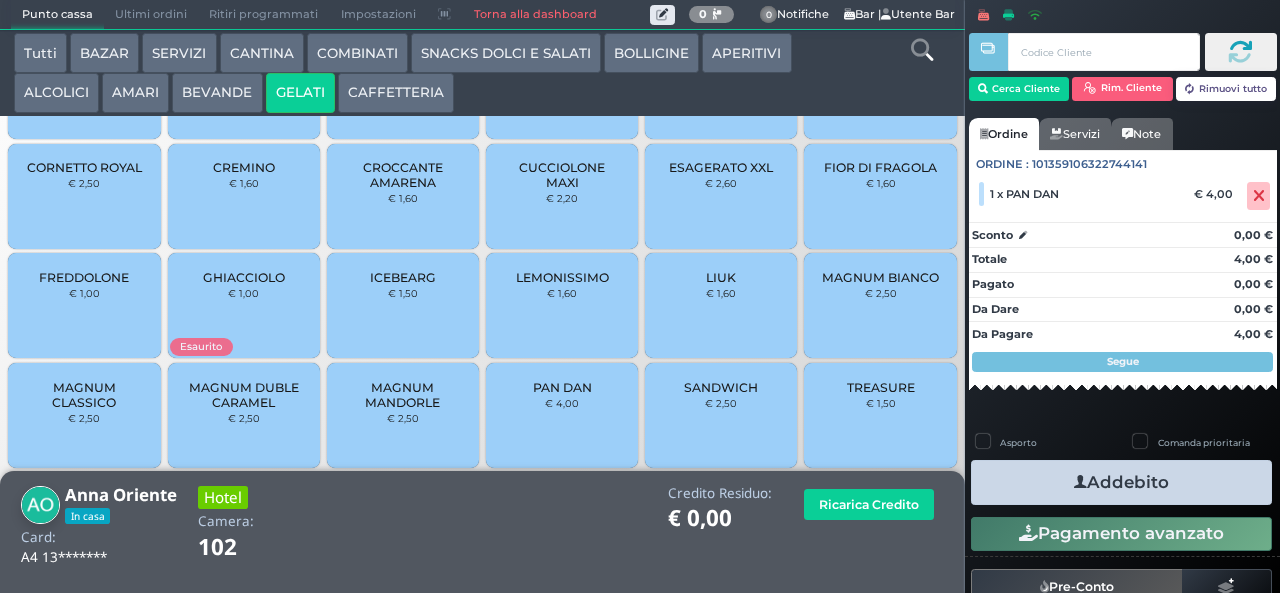 click on "Addebito" at bounding box center (1121, 482) 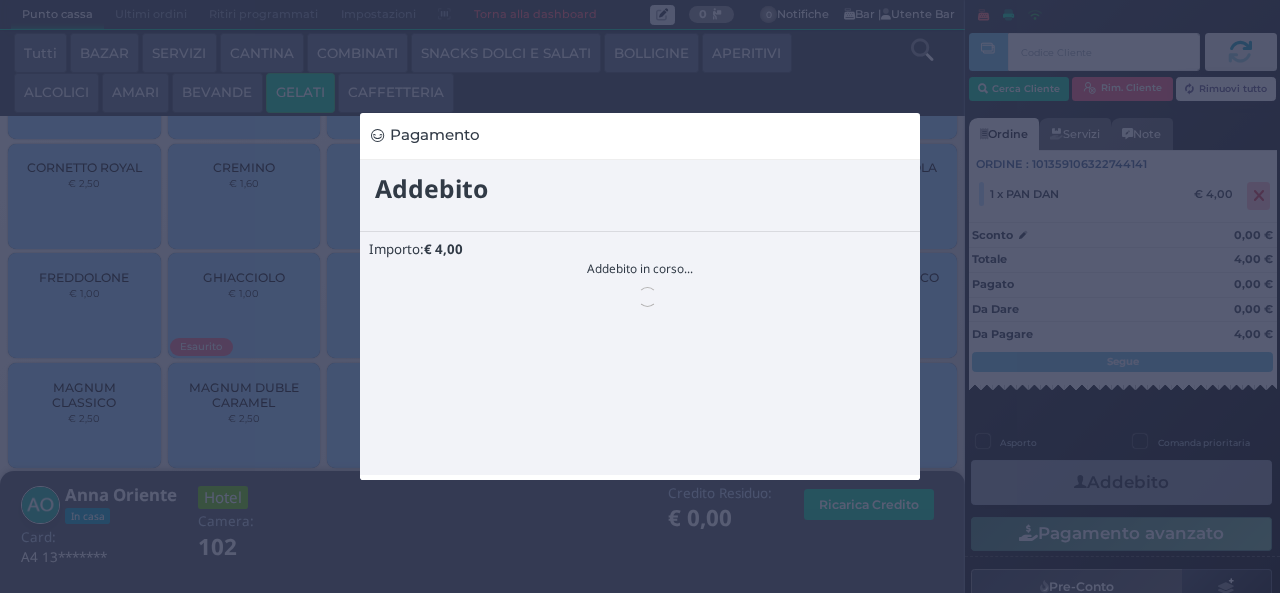 scroll, scrollTop: 0, scrollLeft: 0, axis: both 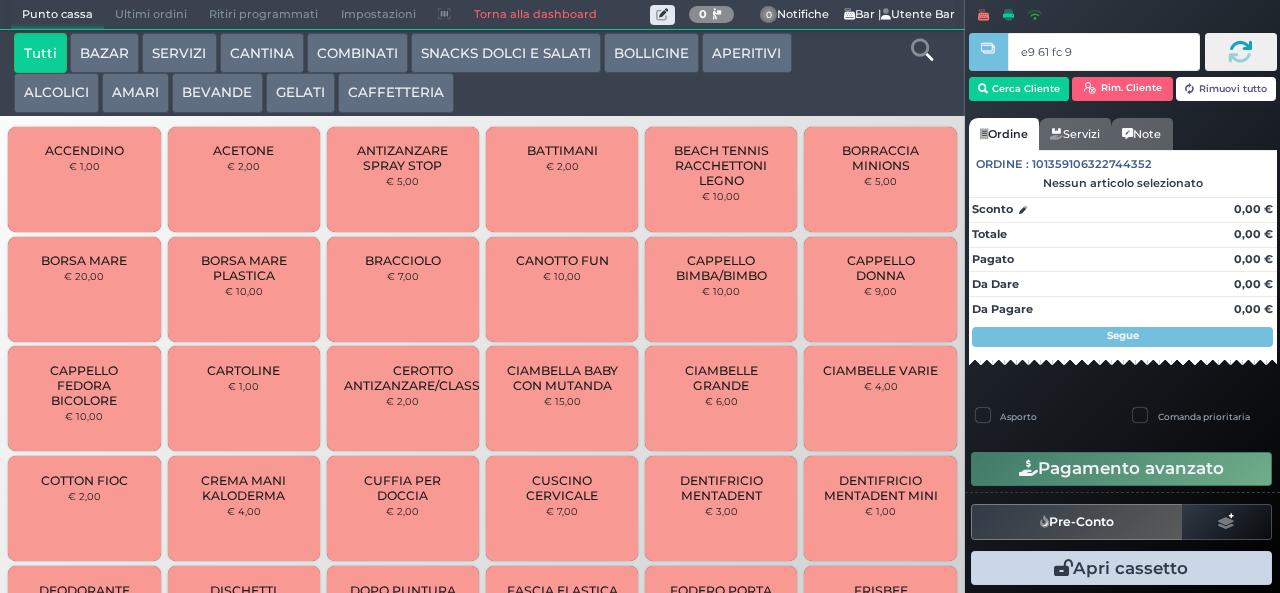 type on "e9 61 fc 94" 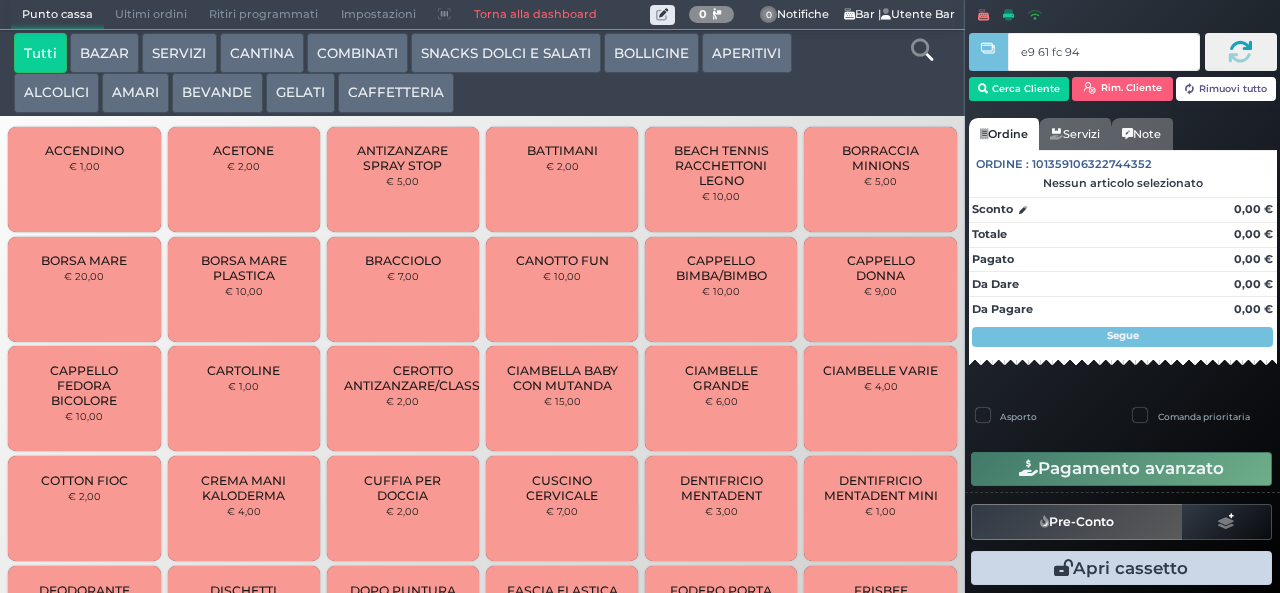 type 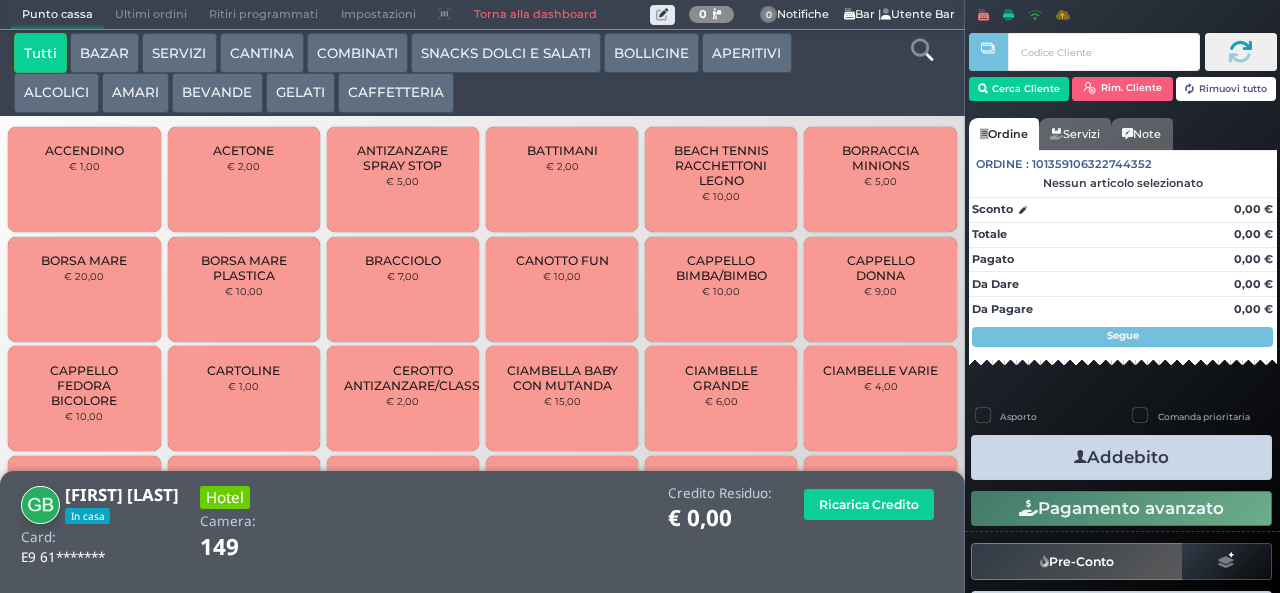click on "BEVANDE" at bounding box center (217, 93) 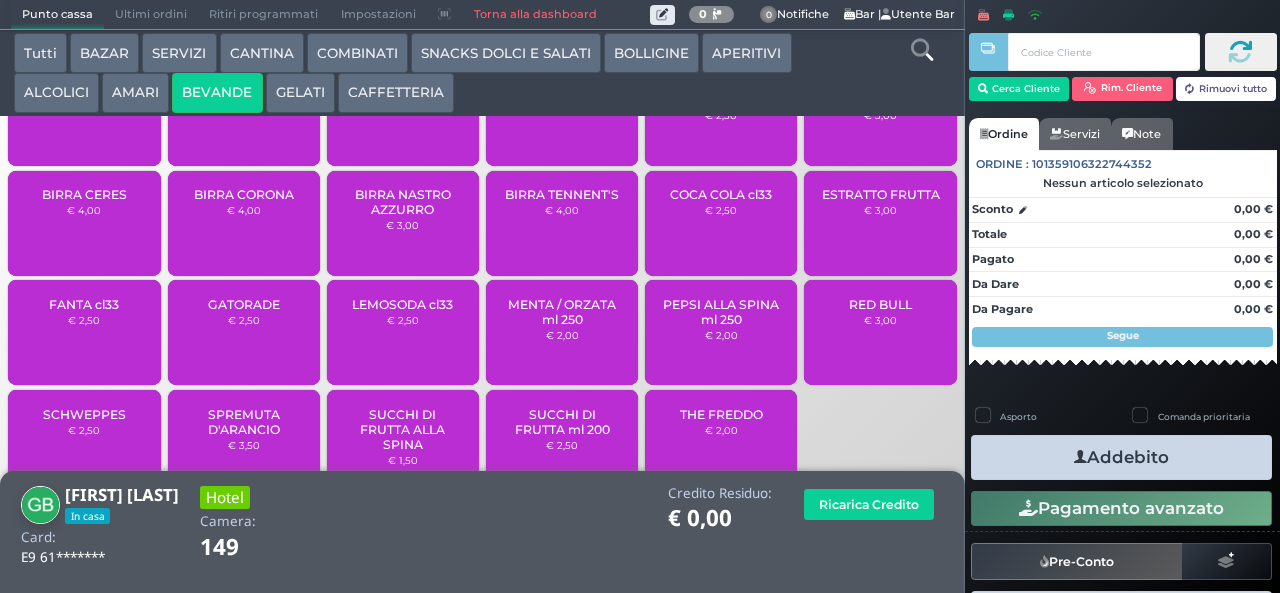 scroll, scrollTop: 133, scrollLeft: 0, axis: vertical 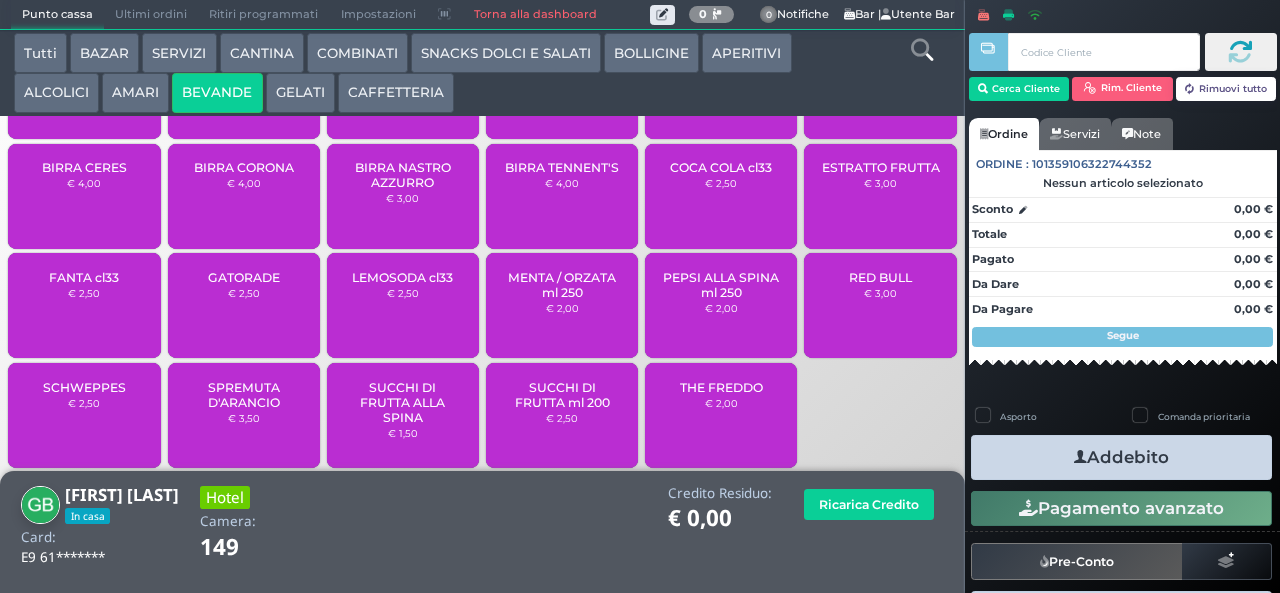click on "RED BULL
€ 3,00" at bounding box center (880, 305) 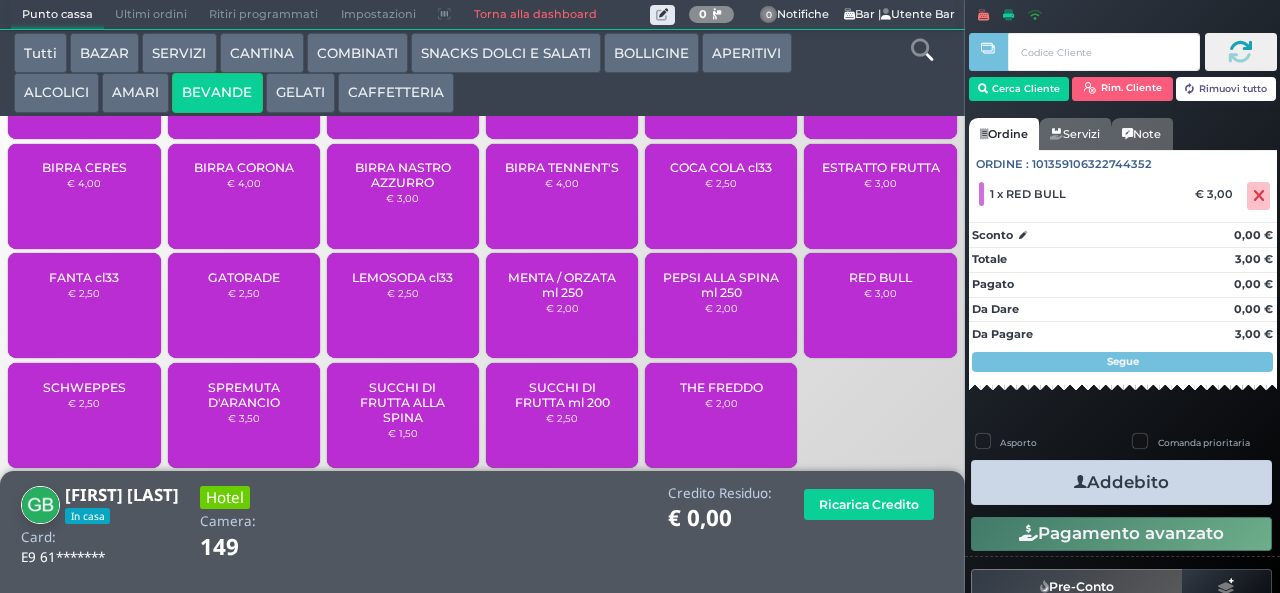 click on "Addebito" at bounding box center (1121, 482) 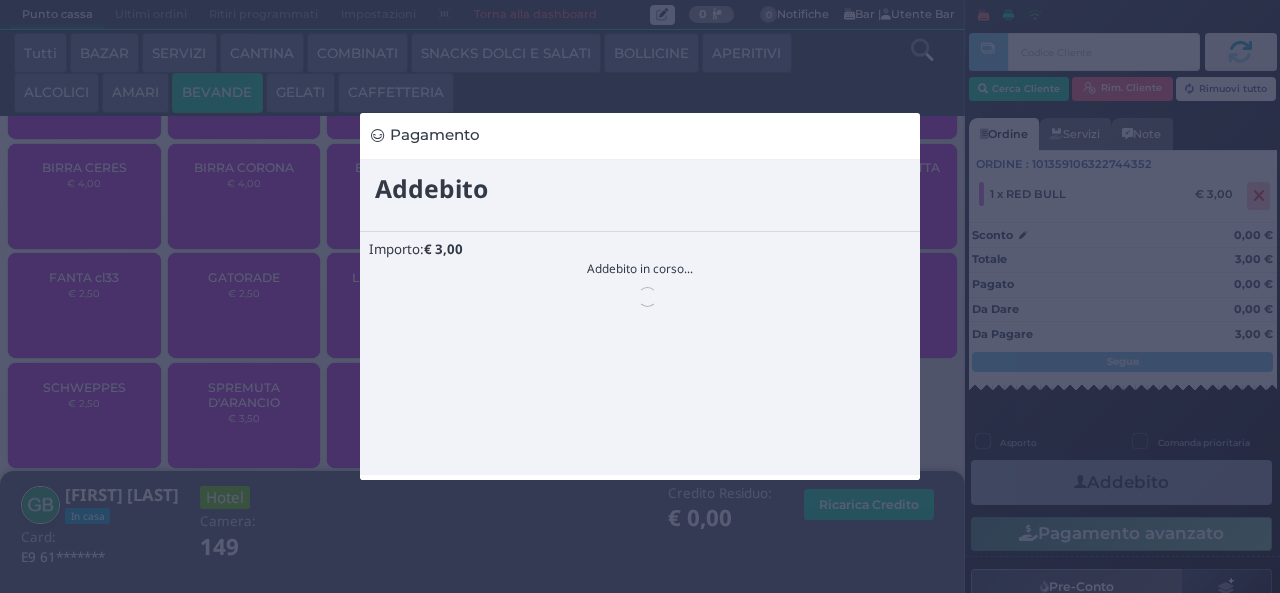 scroll, scrollTop: 0, scrollLeft: 0, axis: both 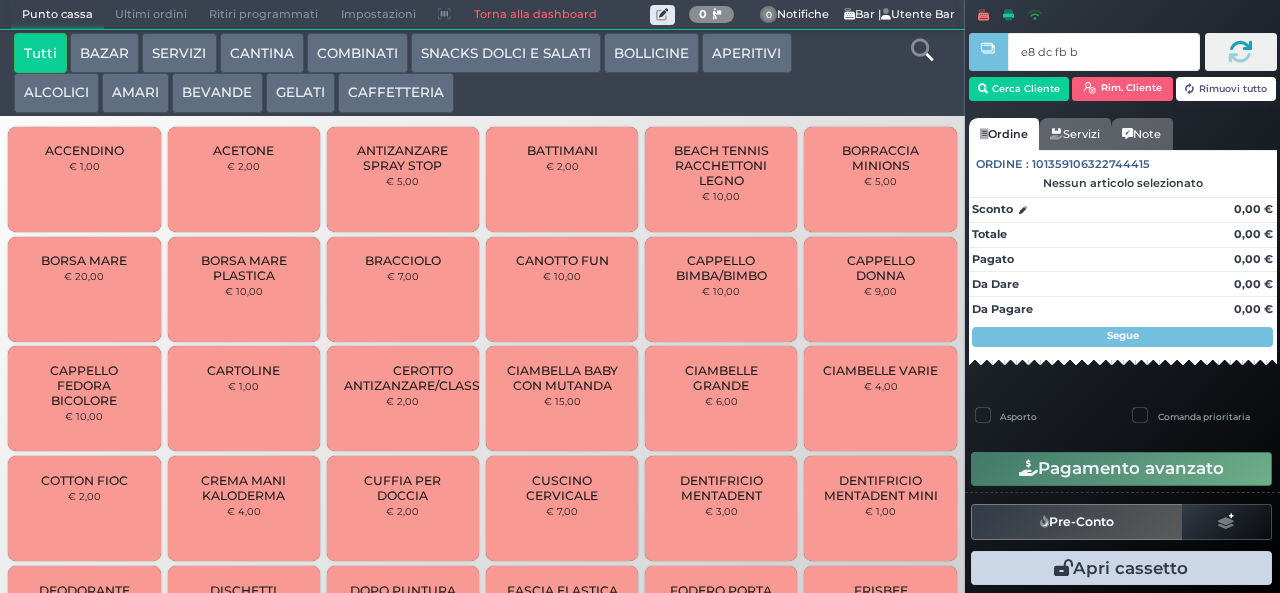 type on "e8 dc fb b9" 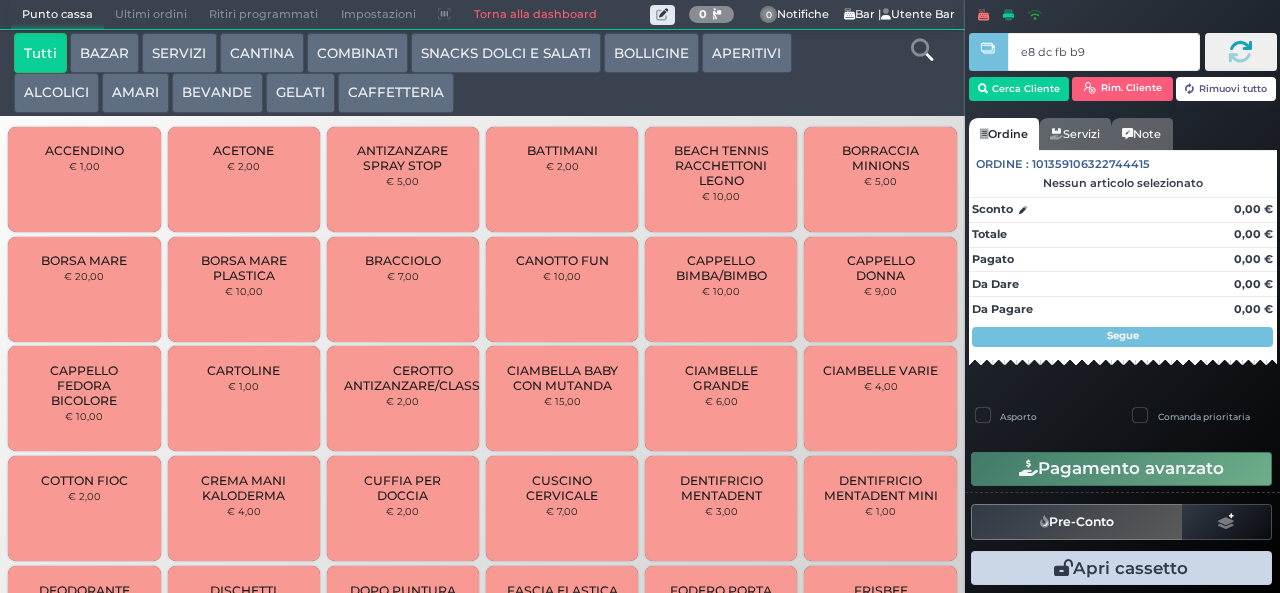 type 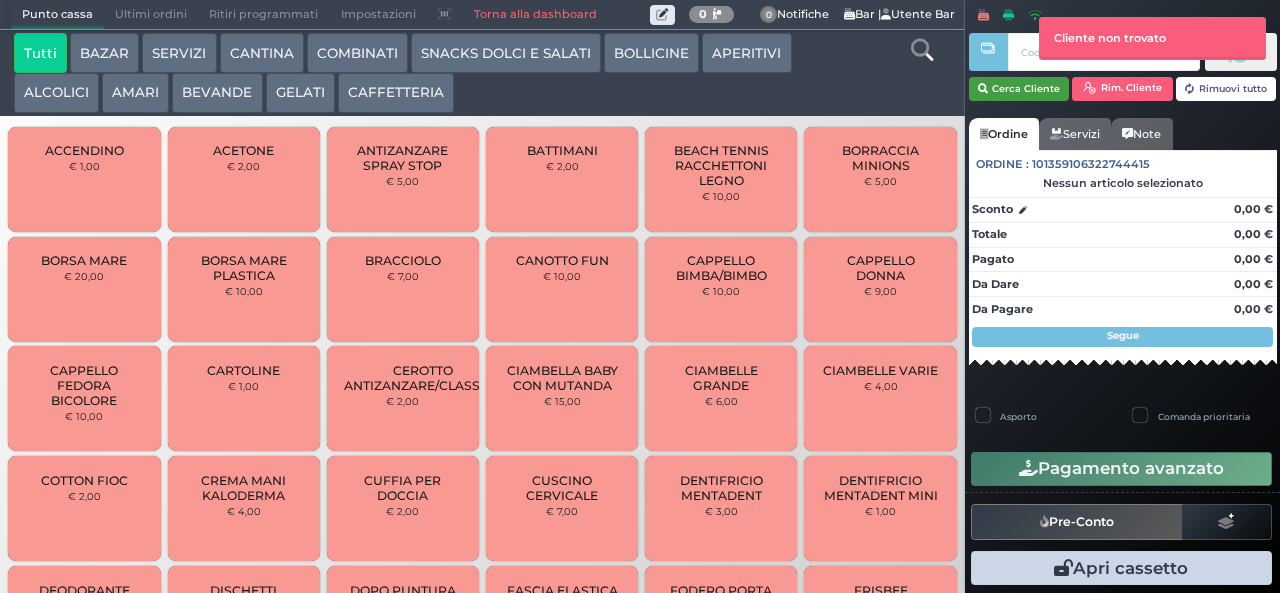 click on "Cerca Cliente" at bounding box center (1019, 89) 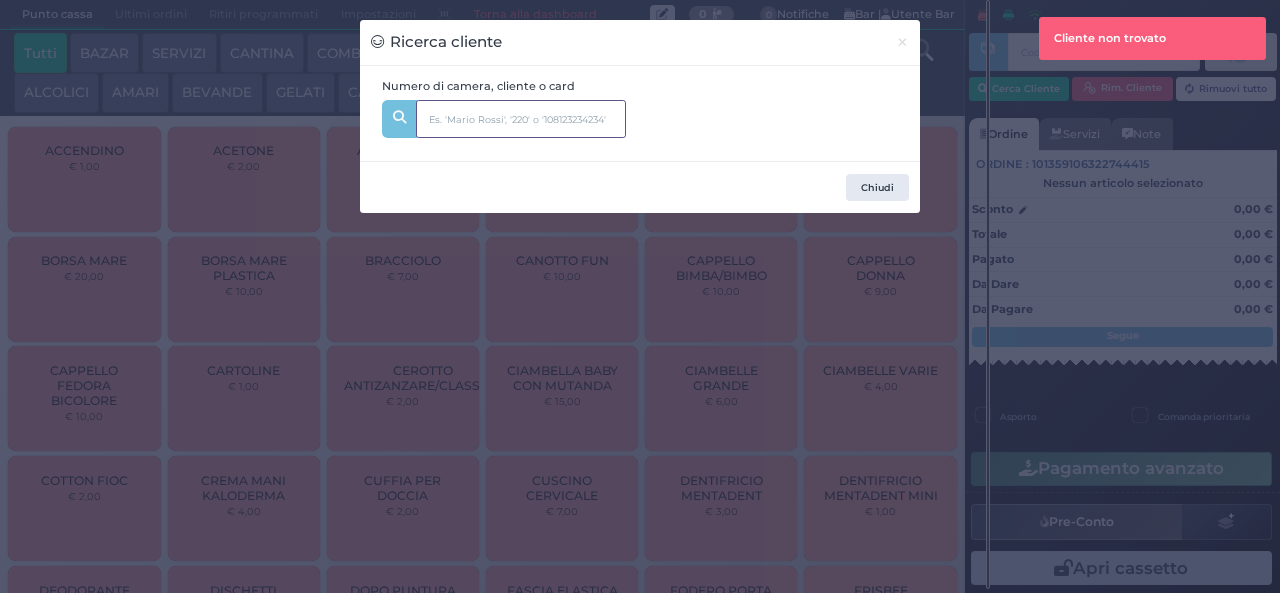 click at bounding box center [521, 119] 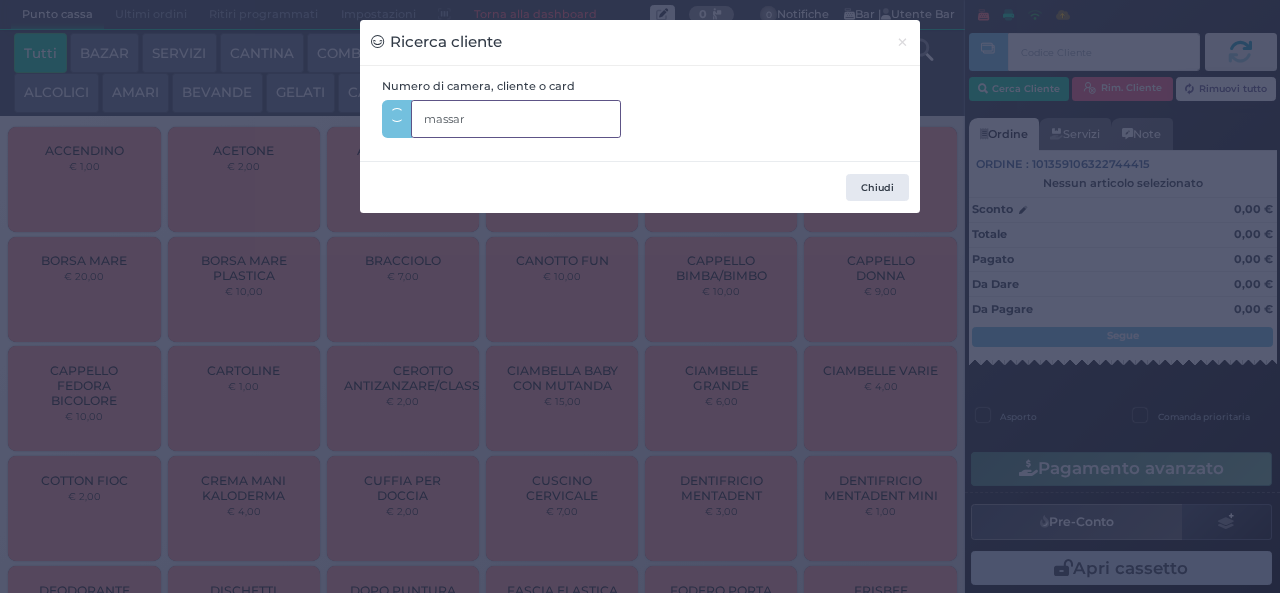 type on "[LAST]" 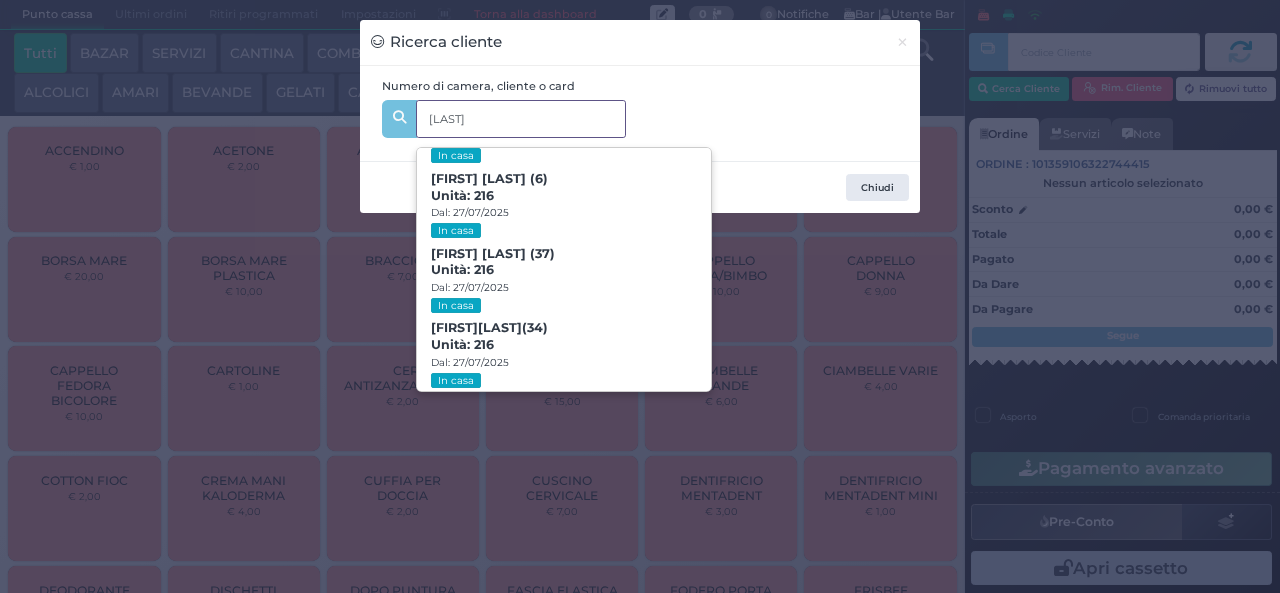 scroll, scrollTop: 91, scrollLeft: 0, axis: vertical 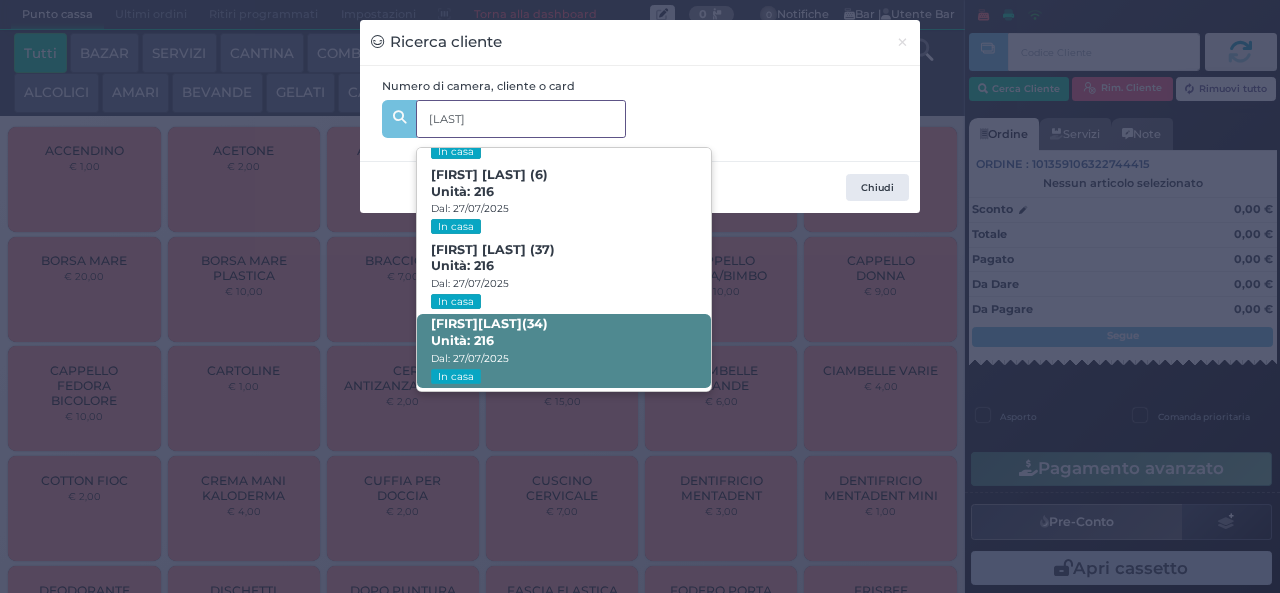 click on "[FIRST] [LAST] (34) Unità: 216 Dal: 27/07/2025 In casa" at bounding box center [563, 351] 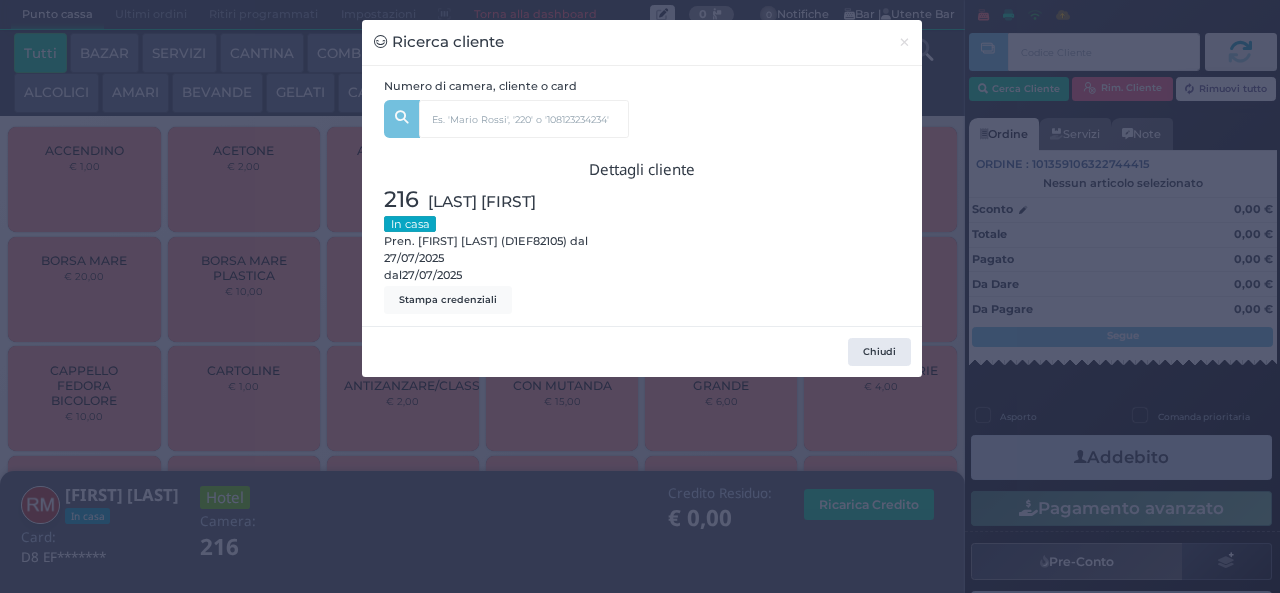 click on "Ricerca cliente
×
Numero di camera, cliente o card
[LAST] [FIRST] [LAST] (3) Unità: 216 Dal: 27/07/2025 In casa [FIRST] [LAST] (6) Unità: 216 Dal: 27/07/2025 In casa [FIRST] [LAST] (37) Unità: 216 Dal: 27/07/2025 In casa [FIRST] [LAST] (34) Unità: 216 Dal: 27/07/2025 In casa
Dettagli cliente
216
[LAST] [FIRST]
In casa
Pren. [LAST] [FIRST] (ID)  dal  27/07/2025
Stampa credenziali
Chiudi" at bounding box center [640, 296] 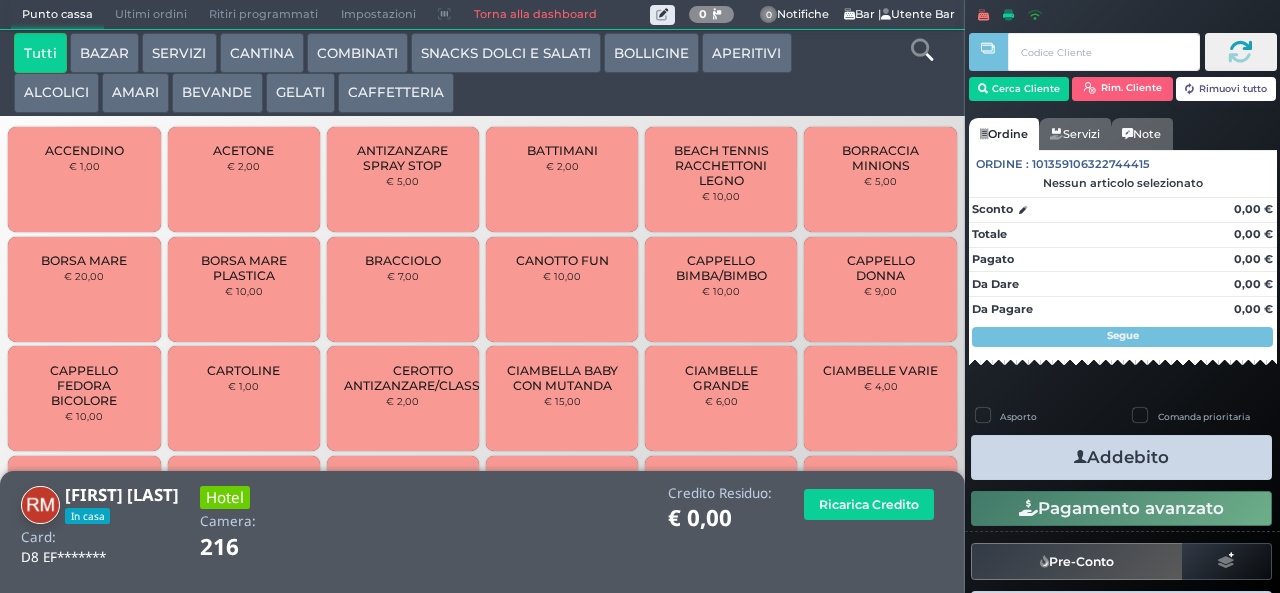click on "GELATI" at bounding box center (300, 93) 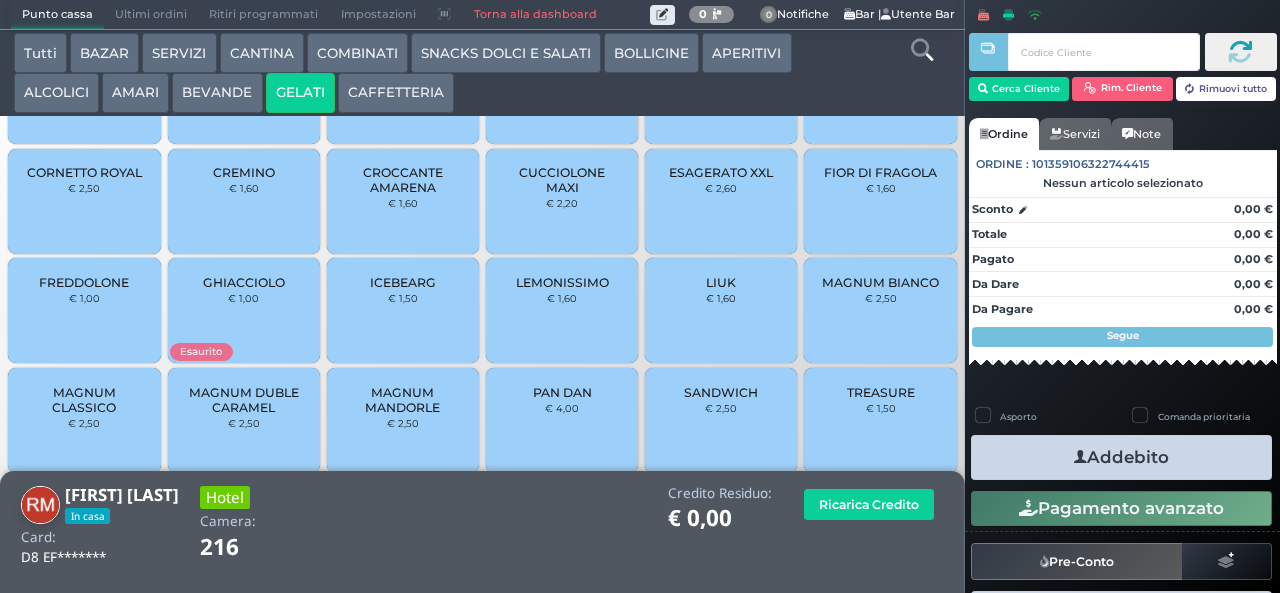 scroll, scrollTop: 133, scrollLeft: 0, axis: vertical 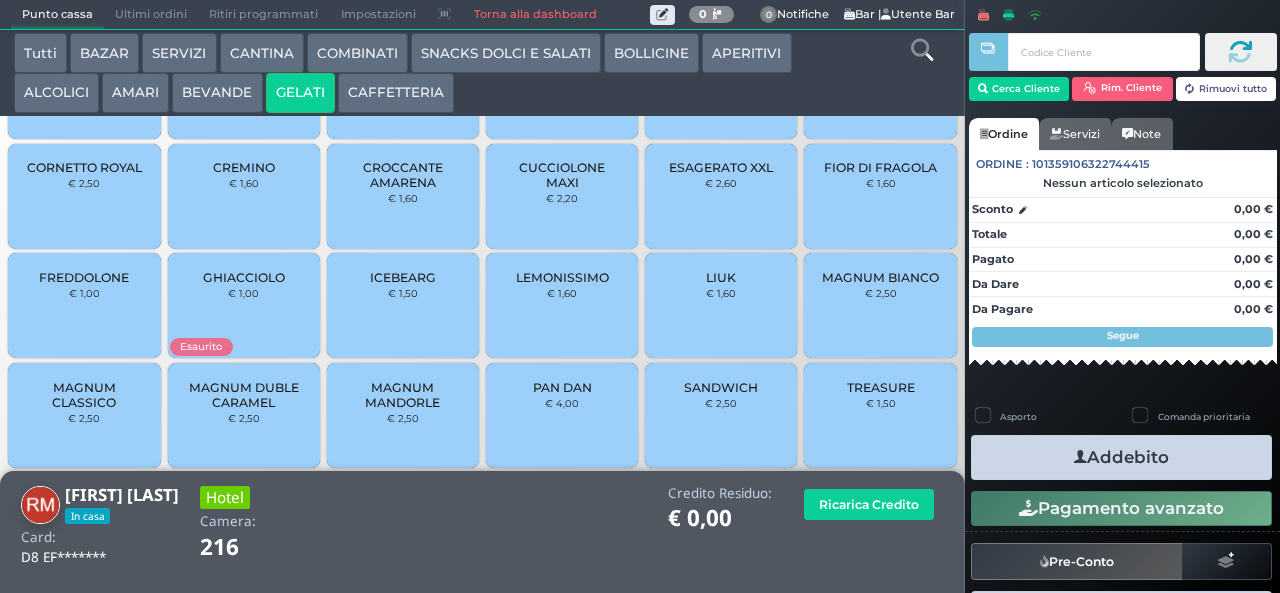 click on "PAN DAN
€ 4,00" at bounding box center (562, 415) 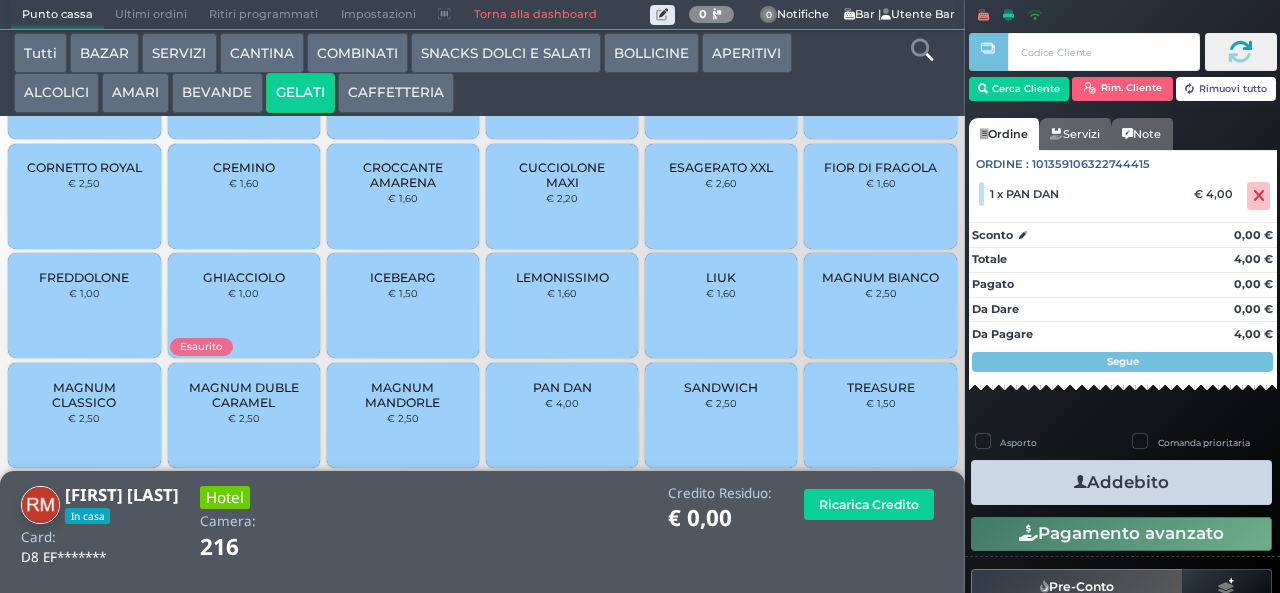 click on "Addebito" at bounding box center [1121, 482] 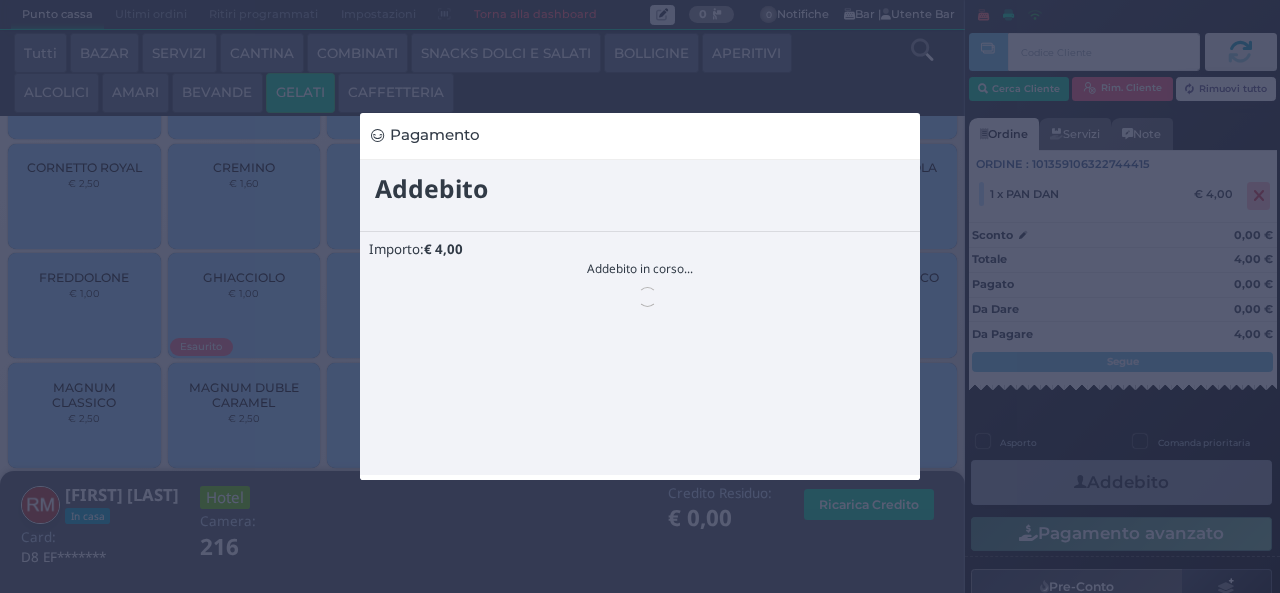 scroll, scrollTop: 0, scrollLeft: 0, axis: both 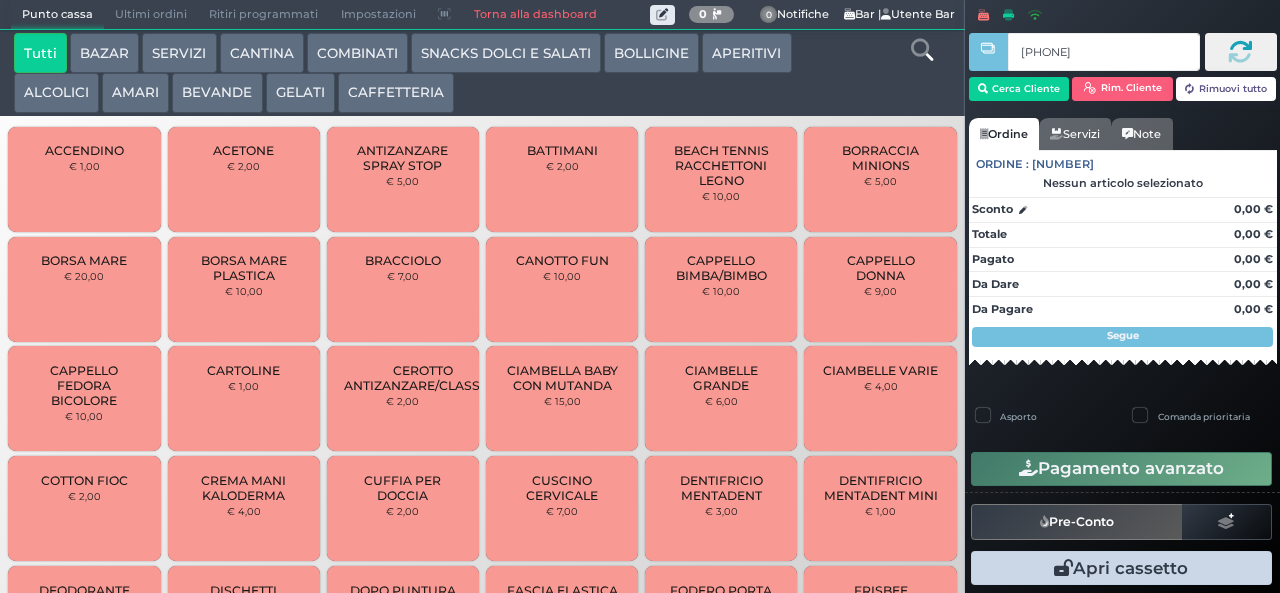 type on "59 d5 9b 94" 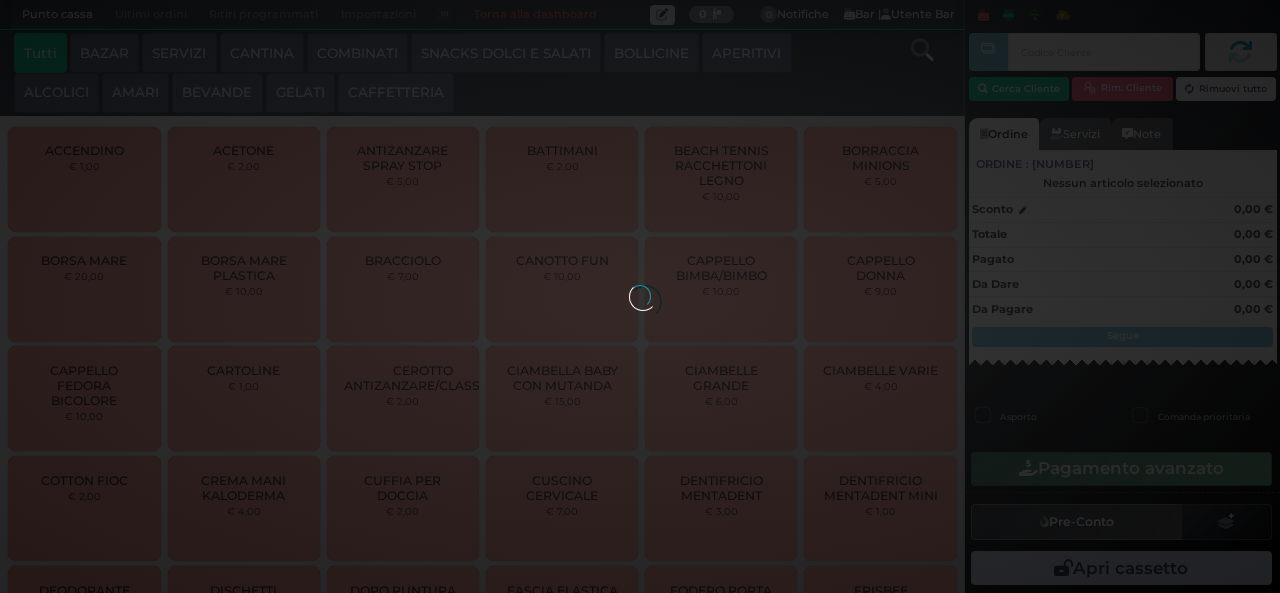 click at bounding box center [640, 296] 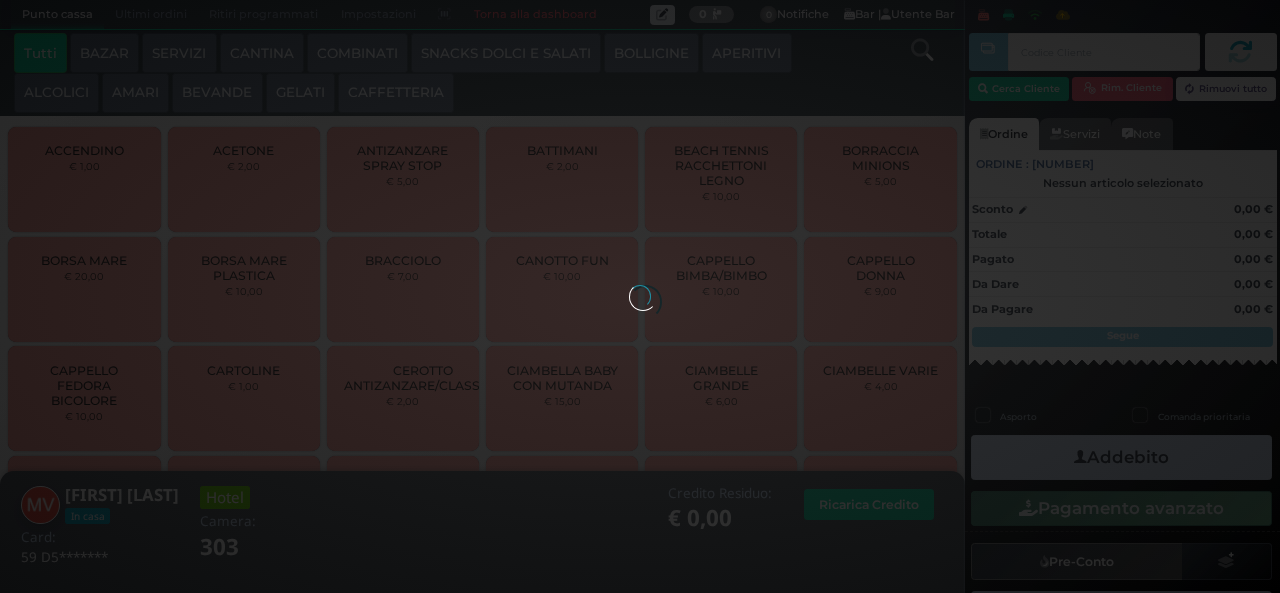 click on "BEVANDE" at bounding box center (217, 93) 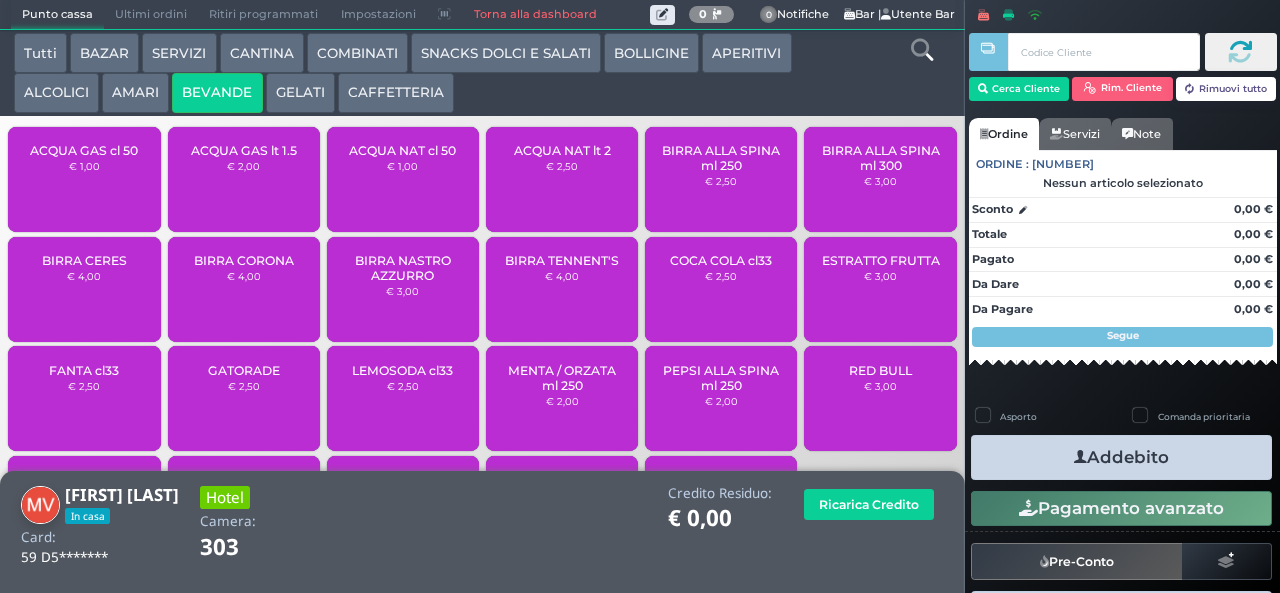 click on "ACQUA NAT lt 2" at bounding box center [562, 150] 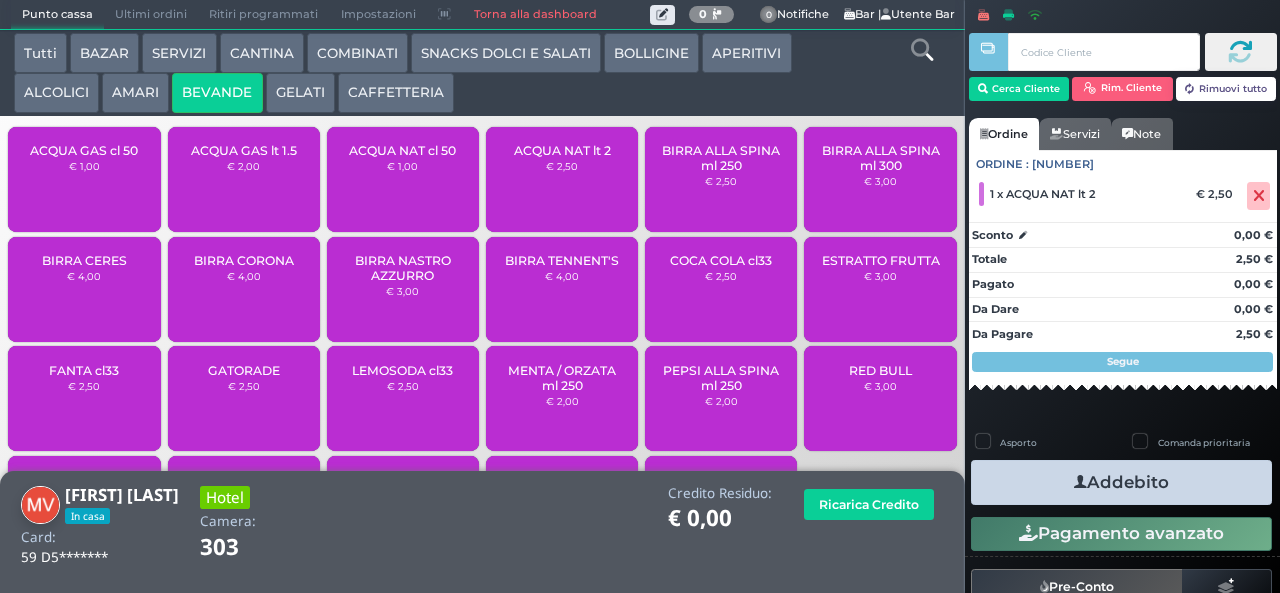click at bounding box center (1080, 482) 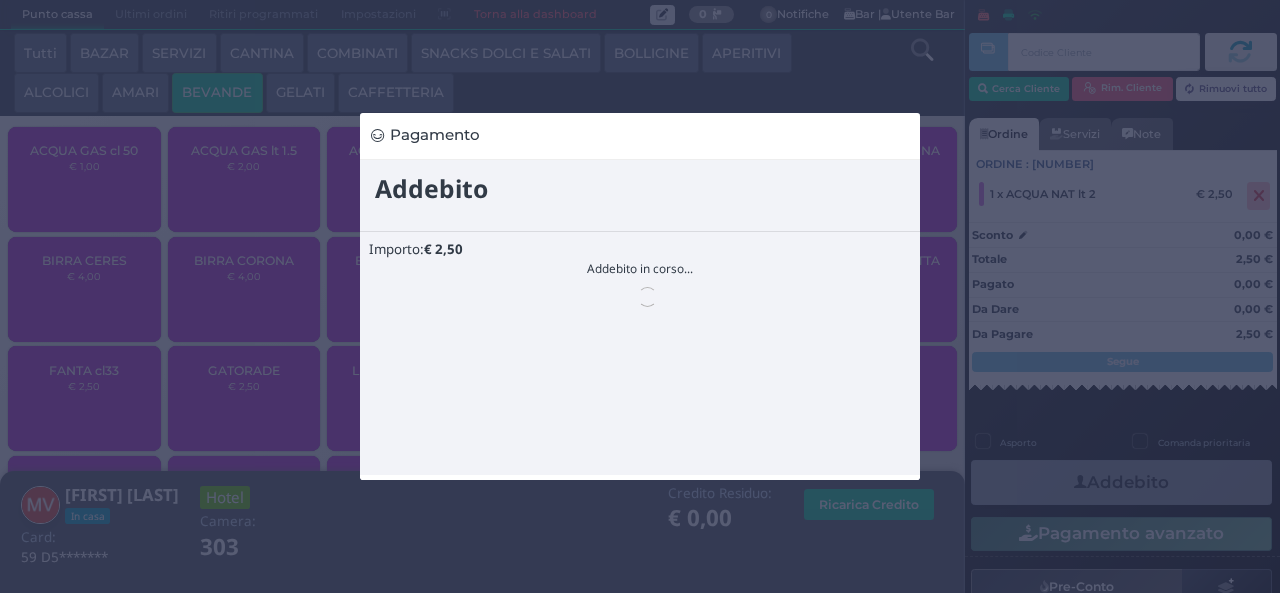 scroll, scrollTop: 0, scrollLeft: 0, axis: both 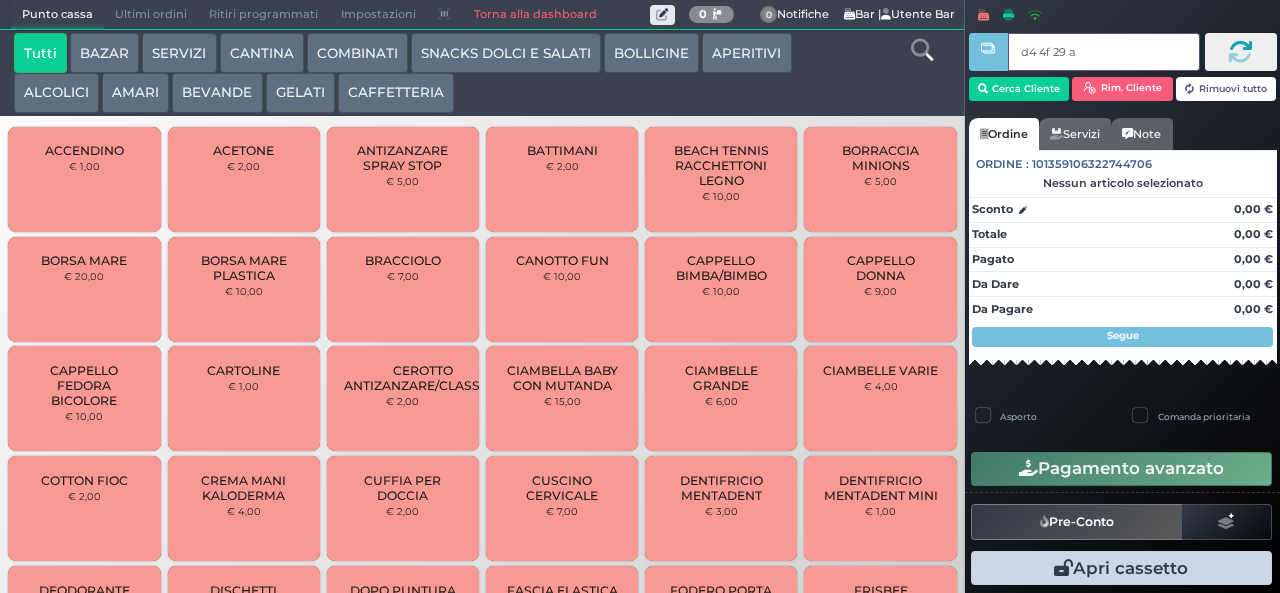 type on "d4 4f 29 af" 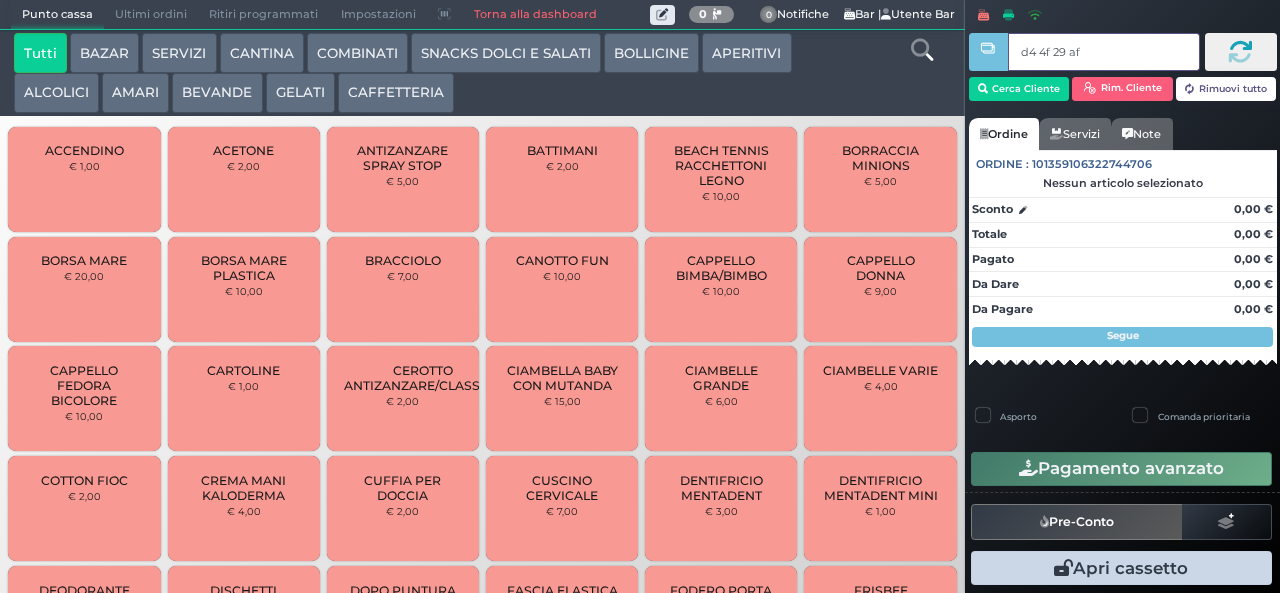 type 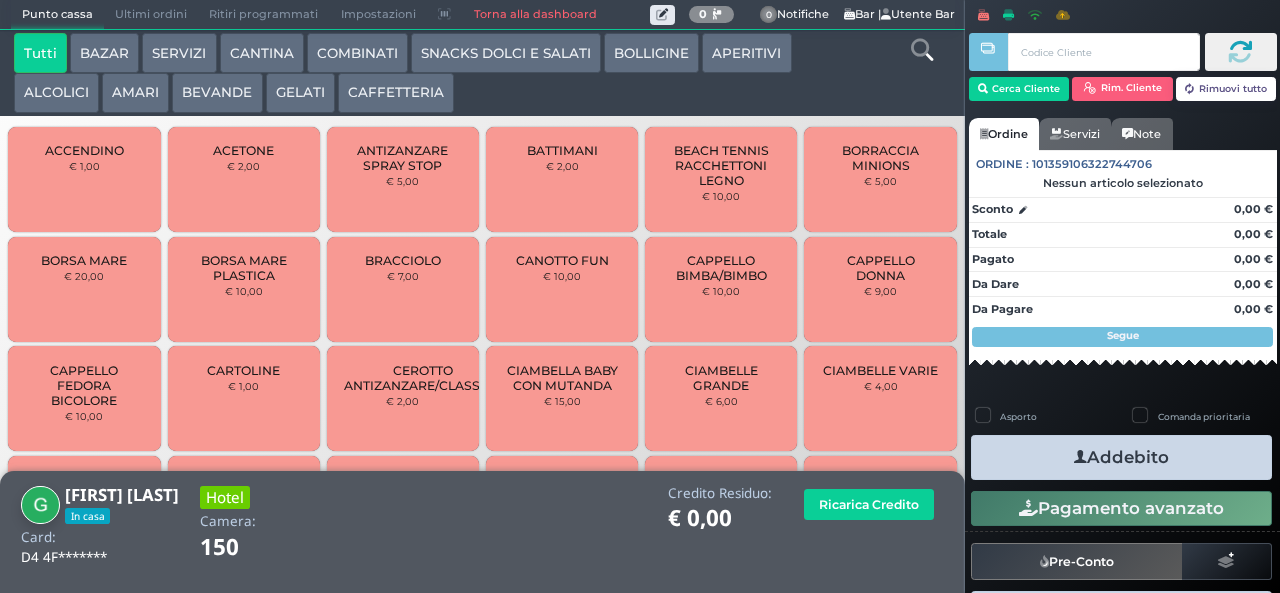 click on "BEVANDE" at bounding box center [217, 93] 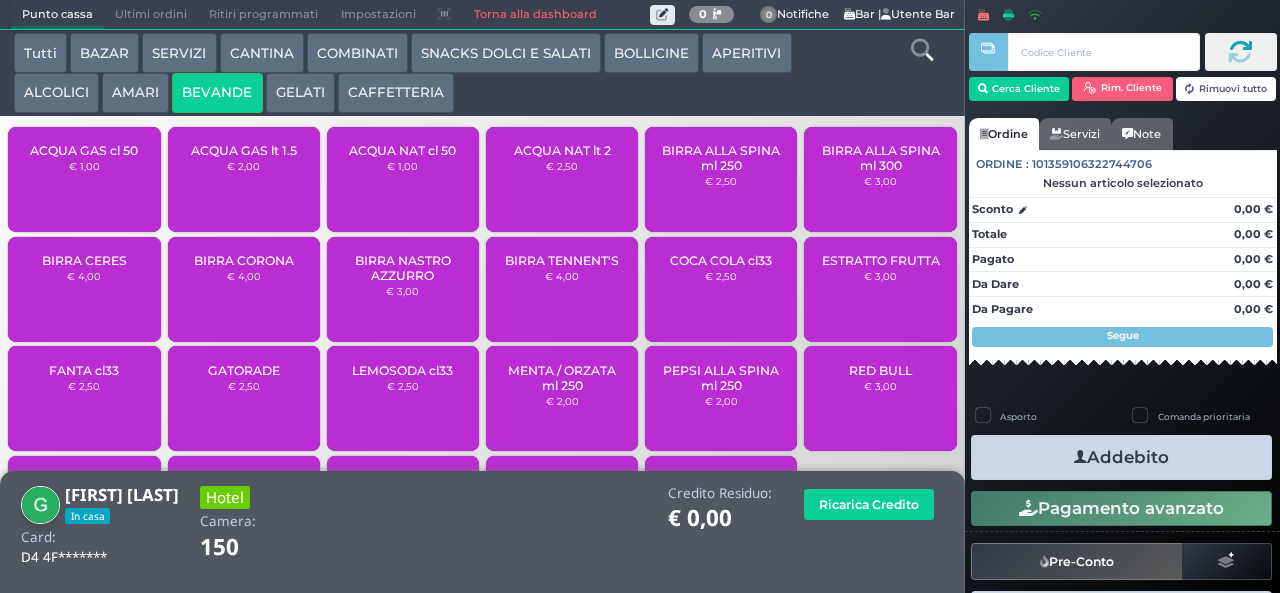 click on "ACQUA NAT cl 50" at bounding box center (402, 150) 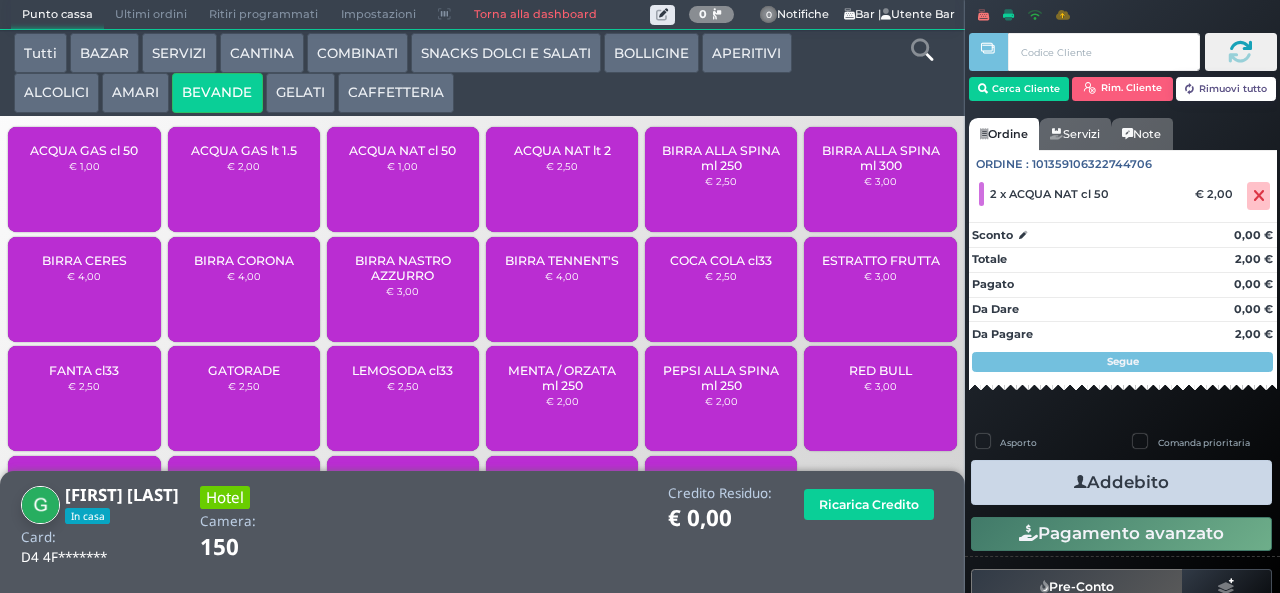 click on "Addebito" at bounding box center (1121, 482) 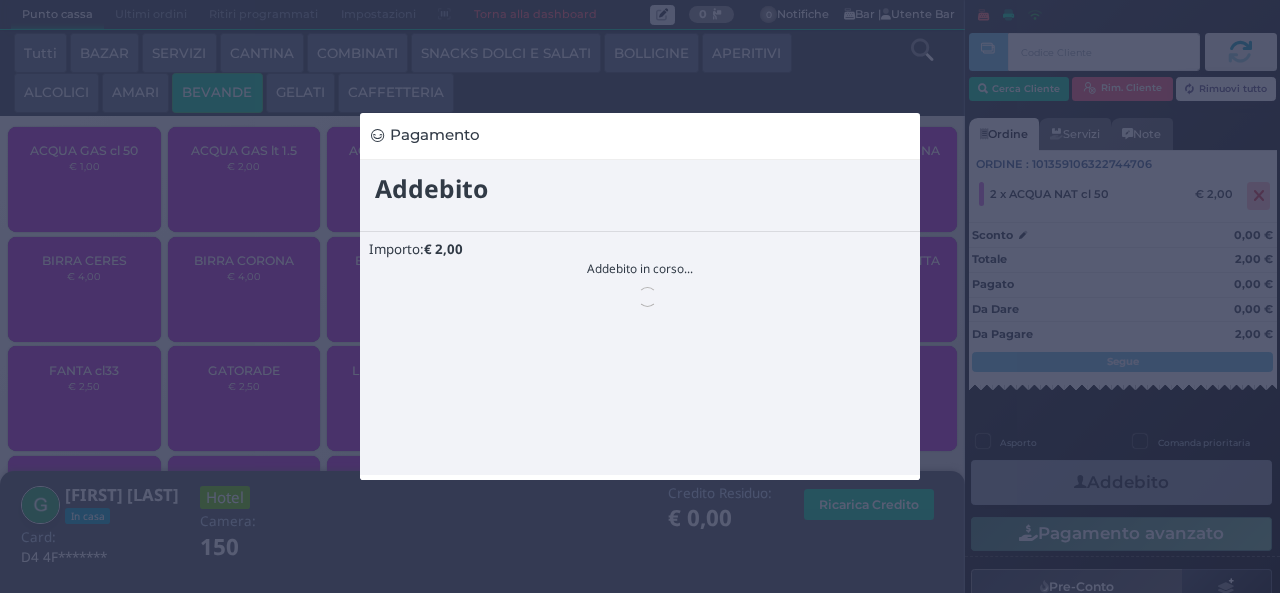 scroll, scrollTop: 0, scrollLeft: 0, axis: both 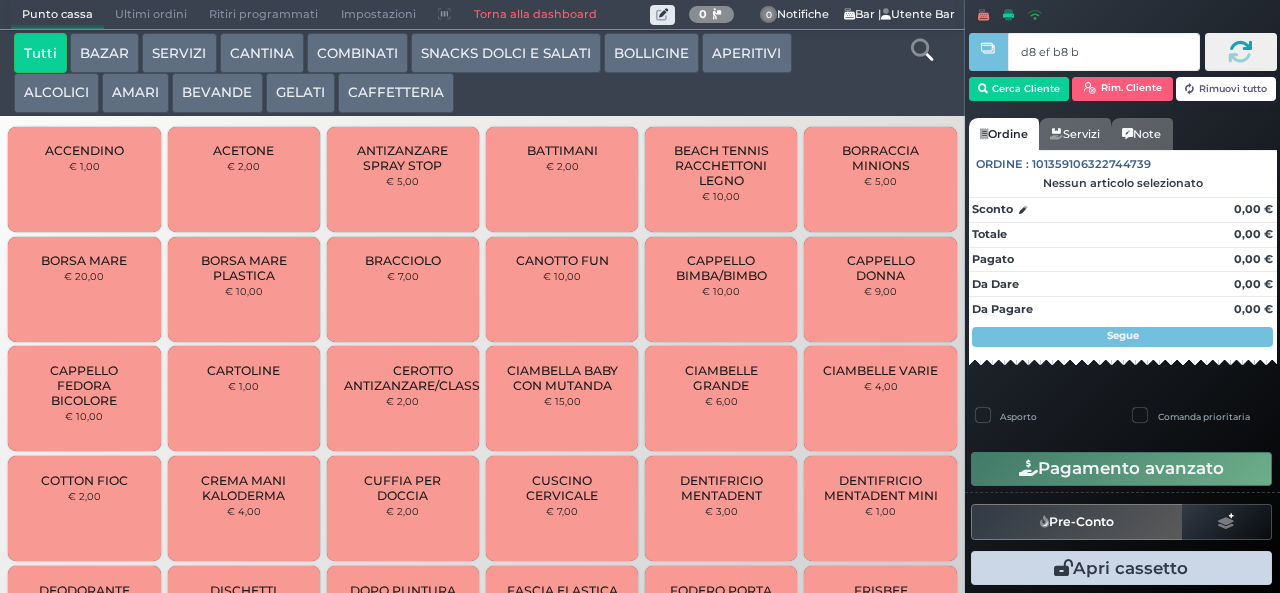 type on "d8 ef b8 b9" 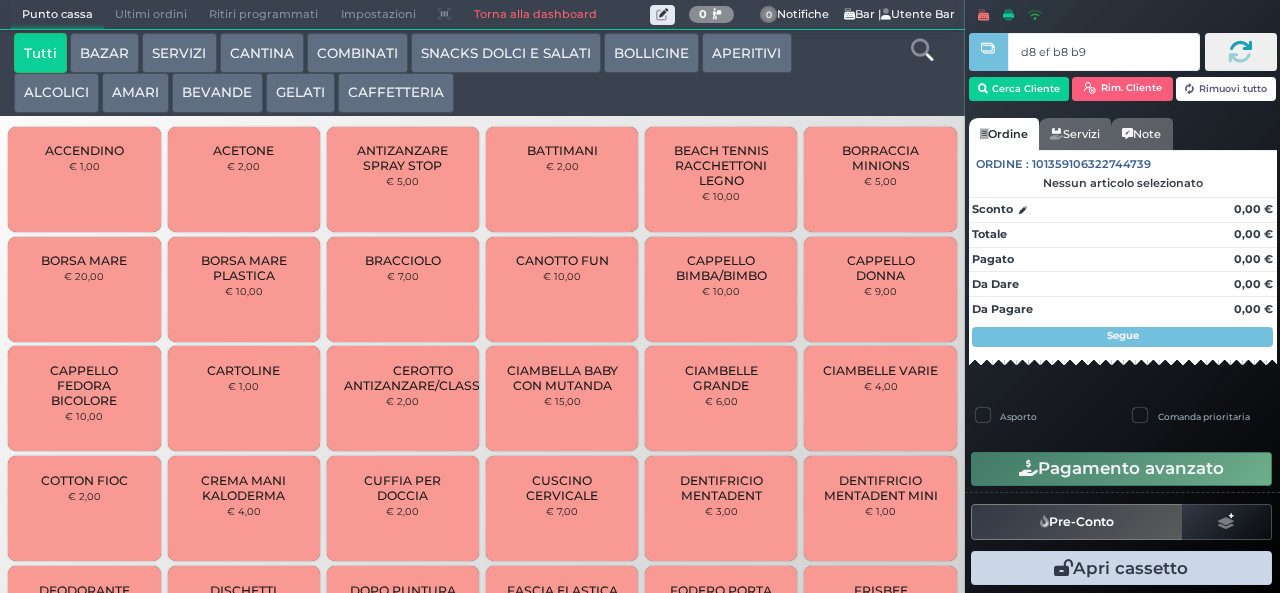 type 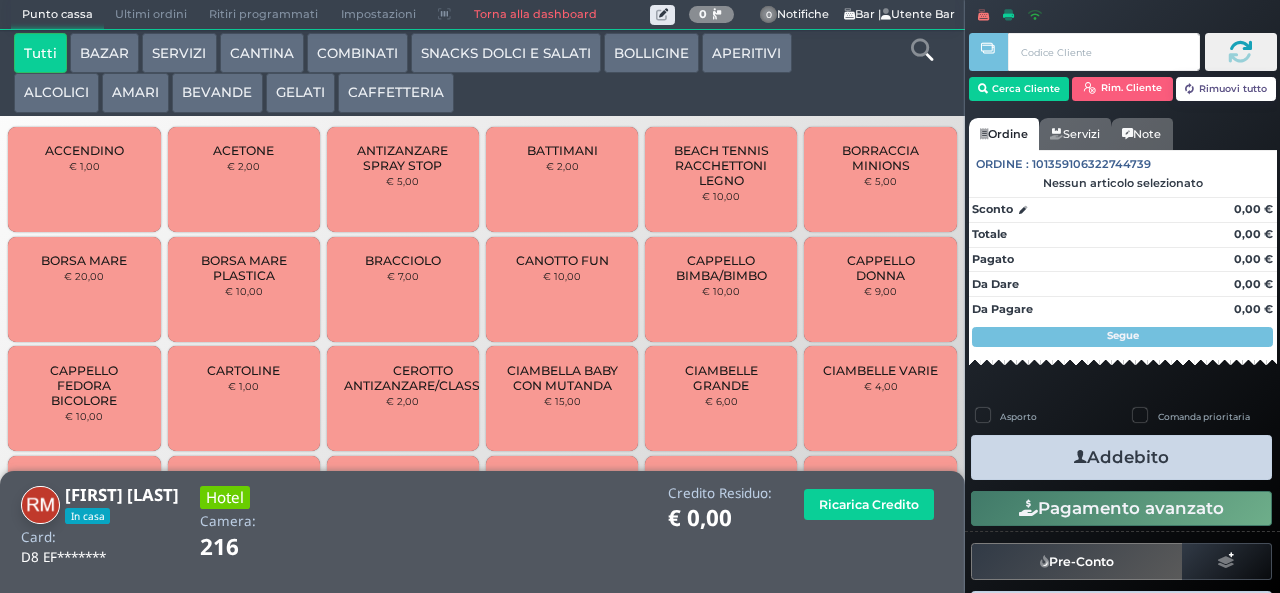click on "BOLLICINE" at bounding box center [651, 53] 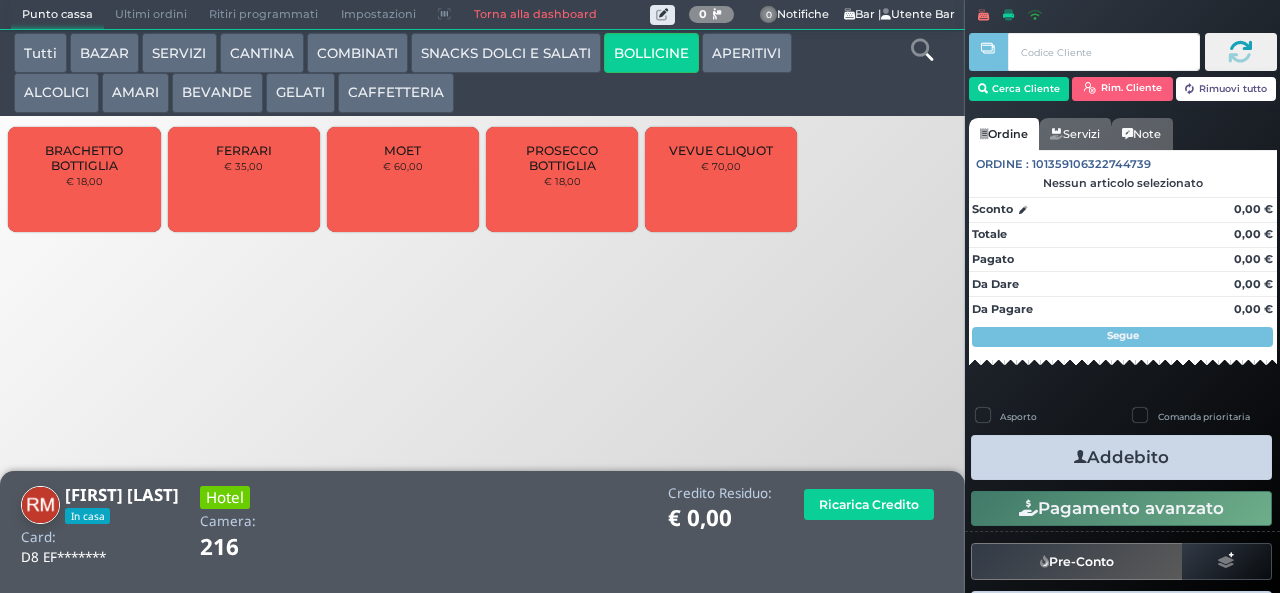 click on "PROSECCO BOTTIGLIA" at bounding box center [562, 158] 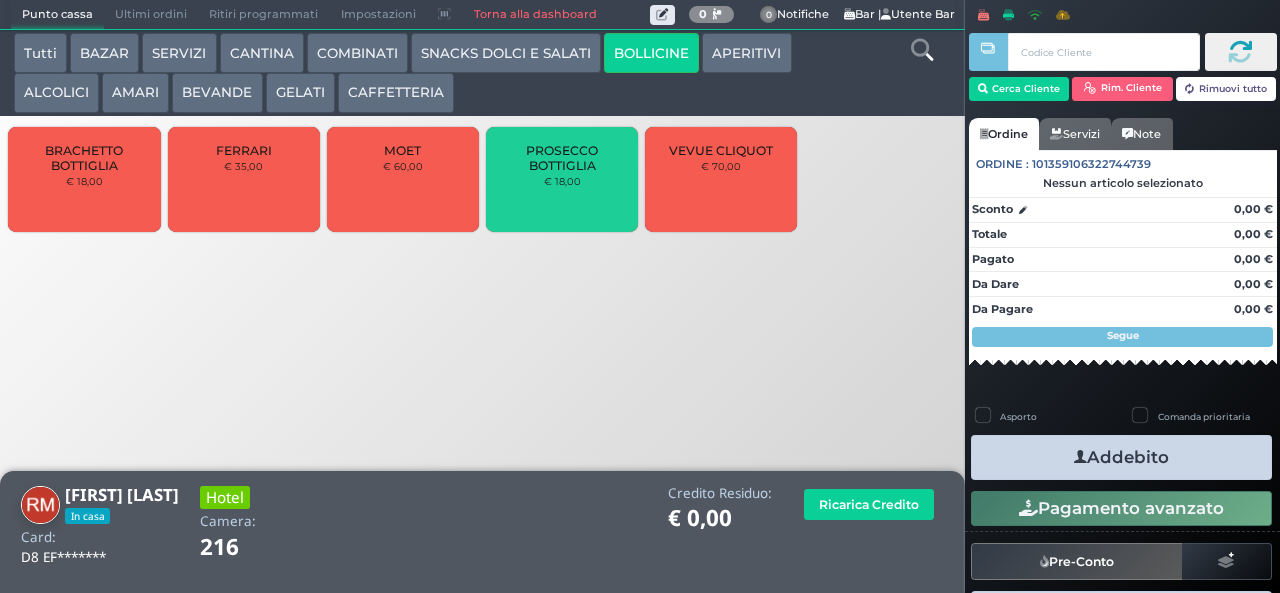 click on "Addebito" at bounding box center [1121, 457] 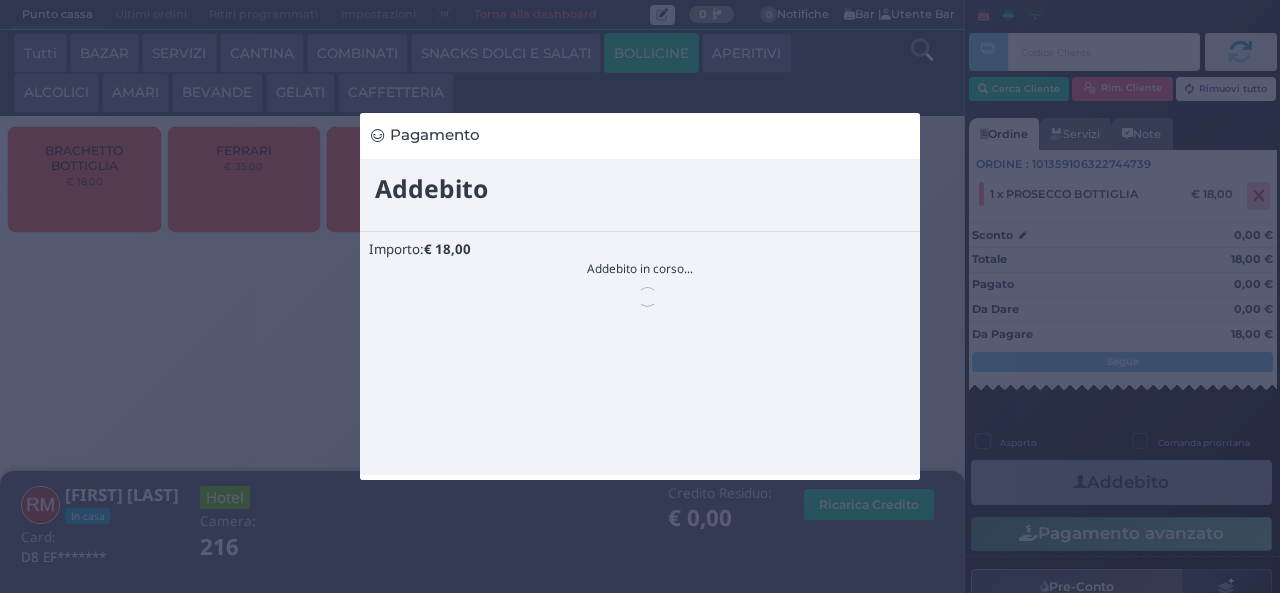 scroll, scrollTop: 0, scrollLeft: 0, axis: both 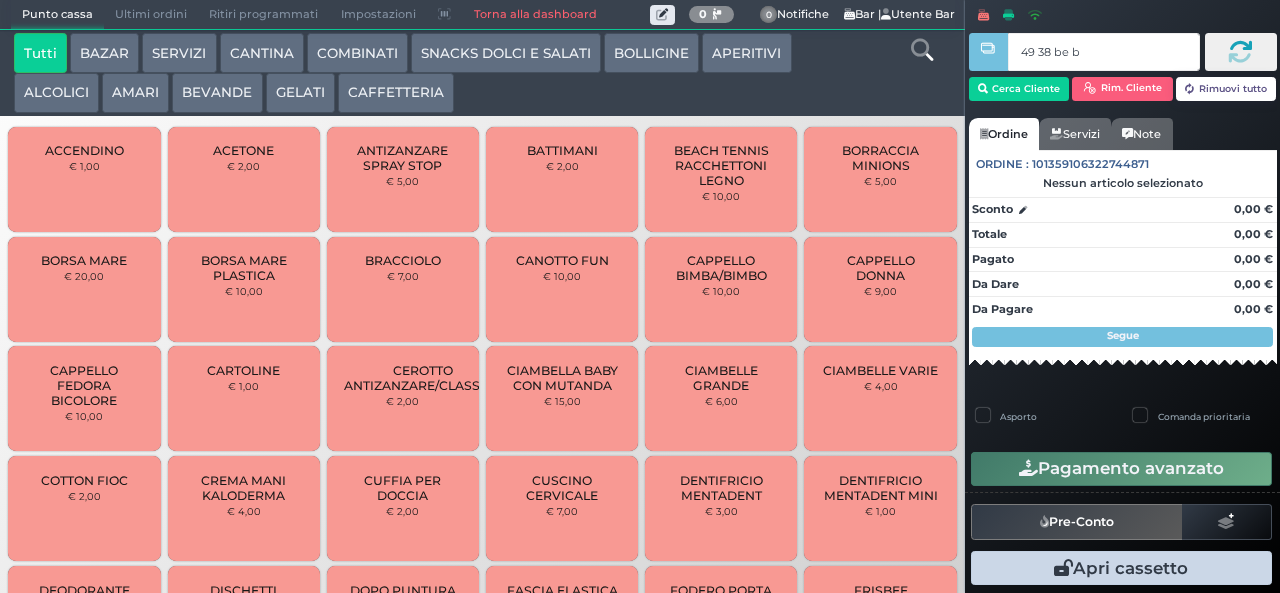 type on "49 38 be b9" 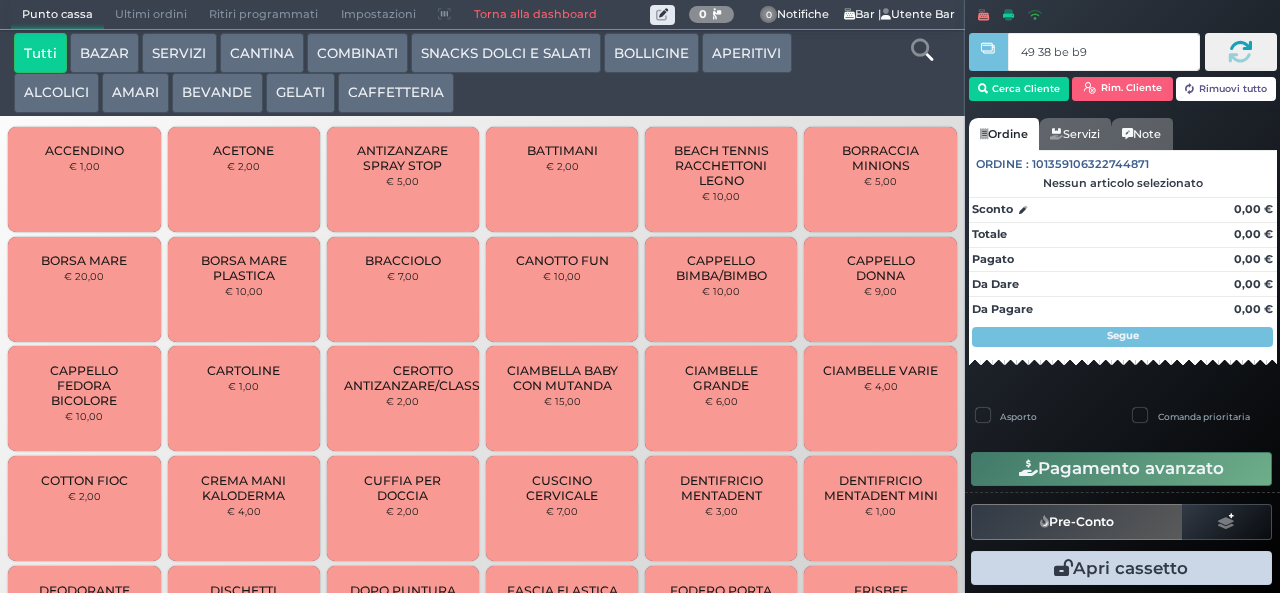 type 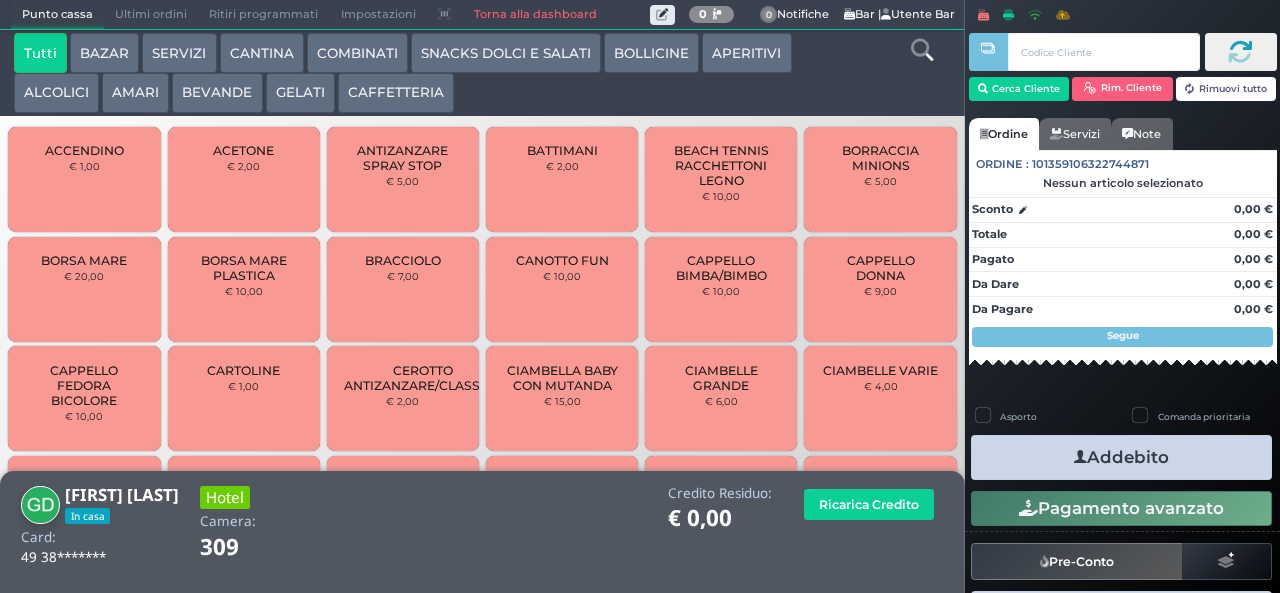 click on "SNACKS DOLCI E SALATI" at bounding box center (506, 53) 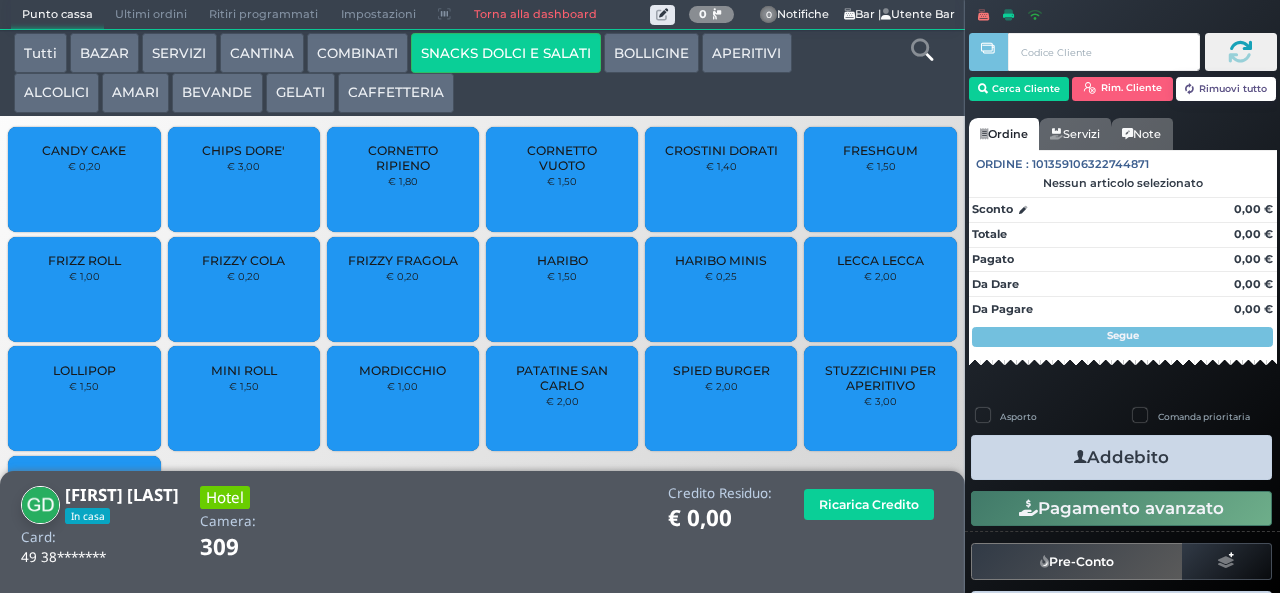 click on "PATATINE SAN CARLO" at bounding box center (562, 378) 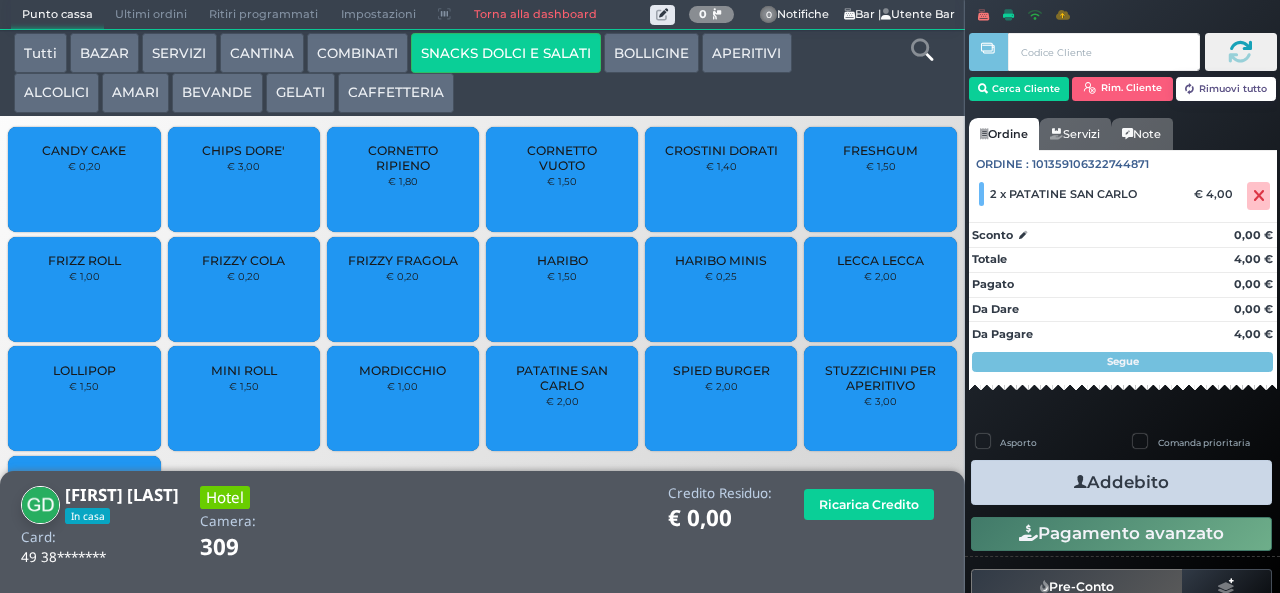 click on "Addebito" at bounding box center [1121, 482] 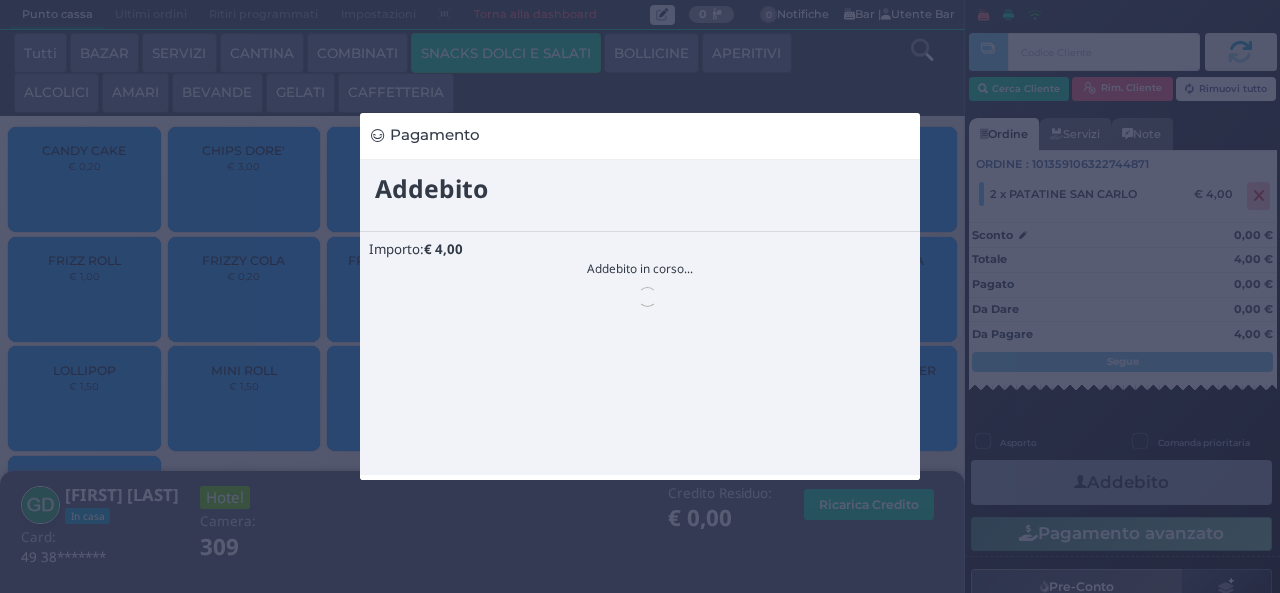 scroll, scrollTop: 0, scrollLeft: 0, axis: both 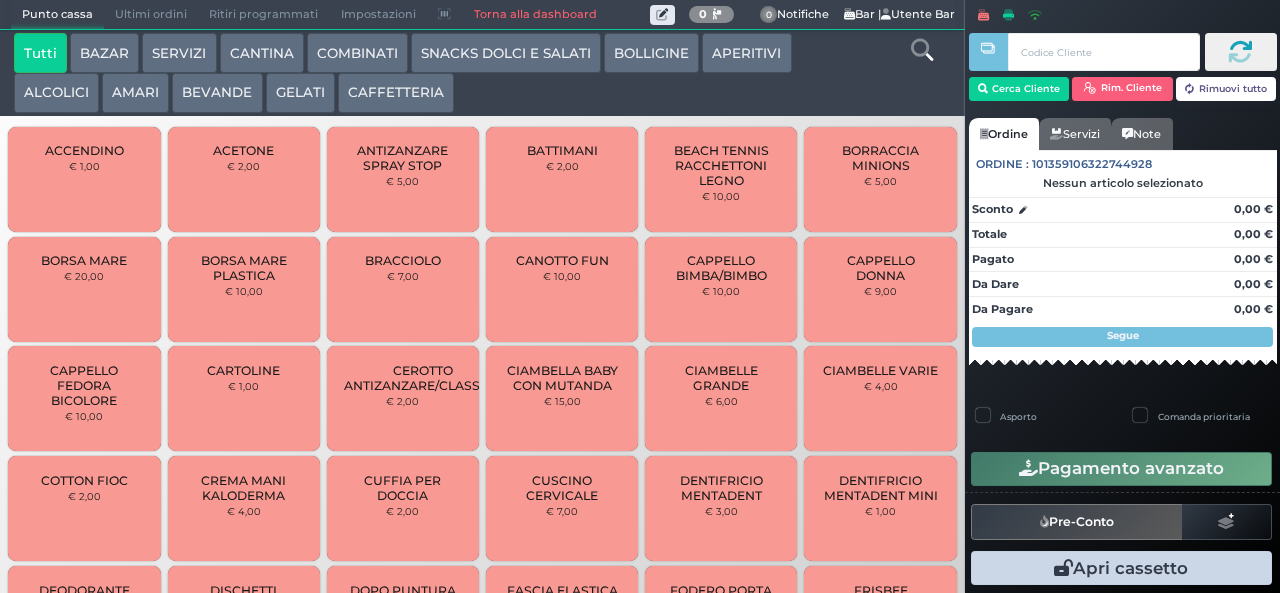 click on "SERVIZI" at bounding box center [179, 53] 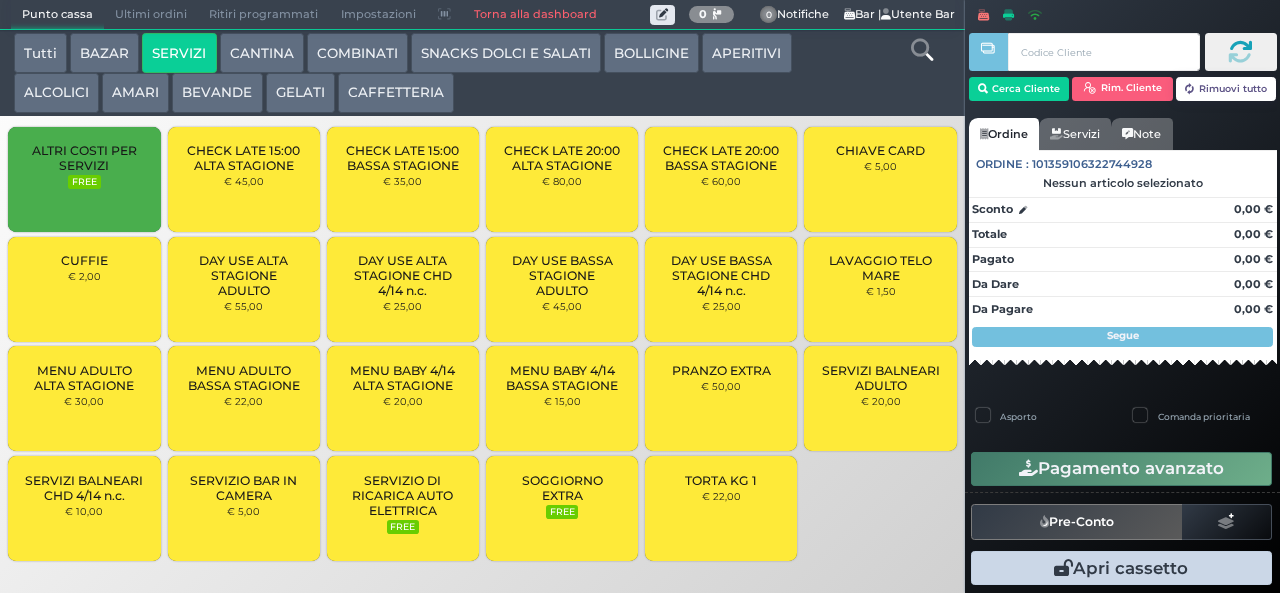 click on "BEVANDE" at bounding box center (217, 93) 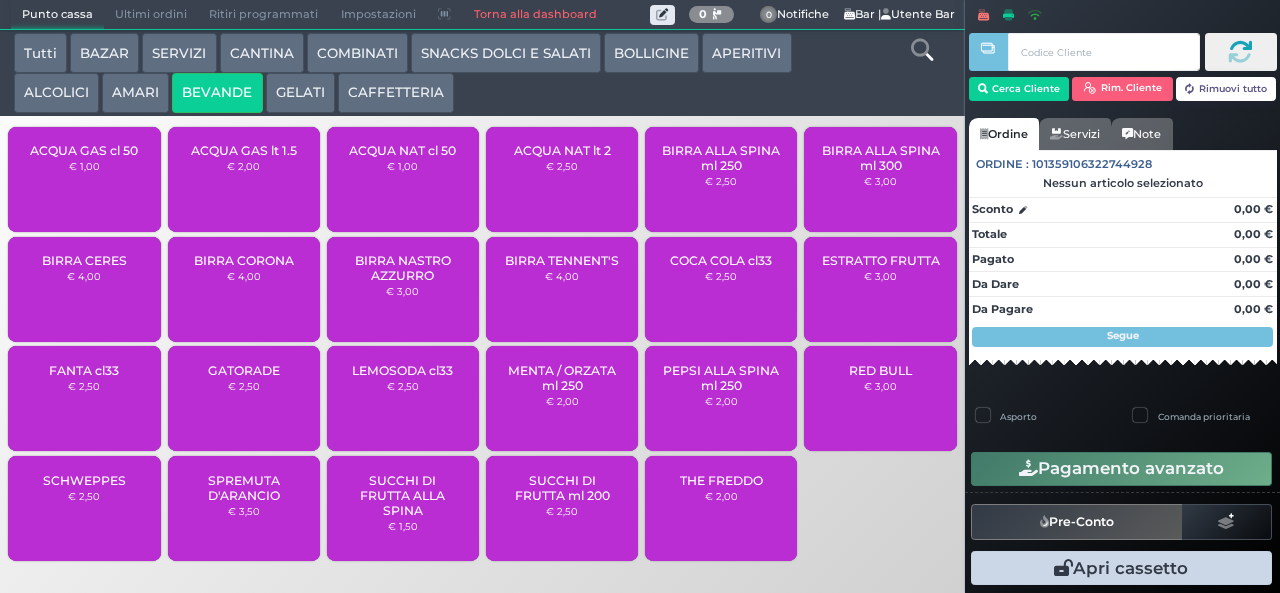click on "ACQUA NAT lt 2" at bounding box center (562, 150) 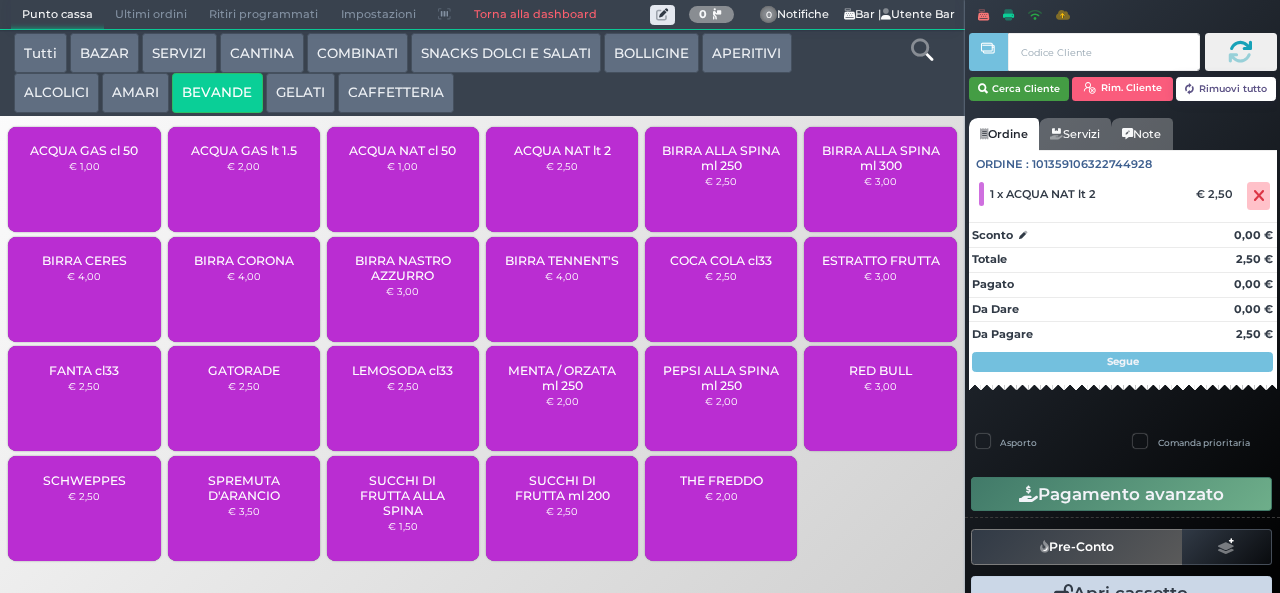 click on "Cerca Cliente" at bounding box center [1019, 89] 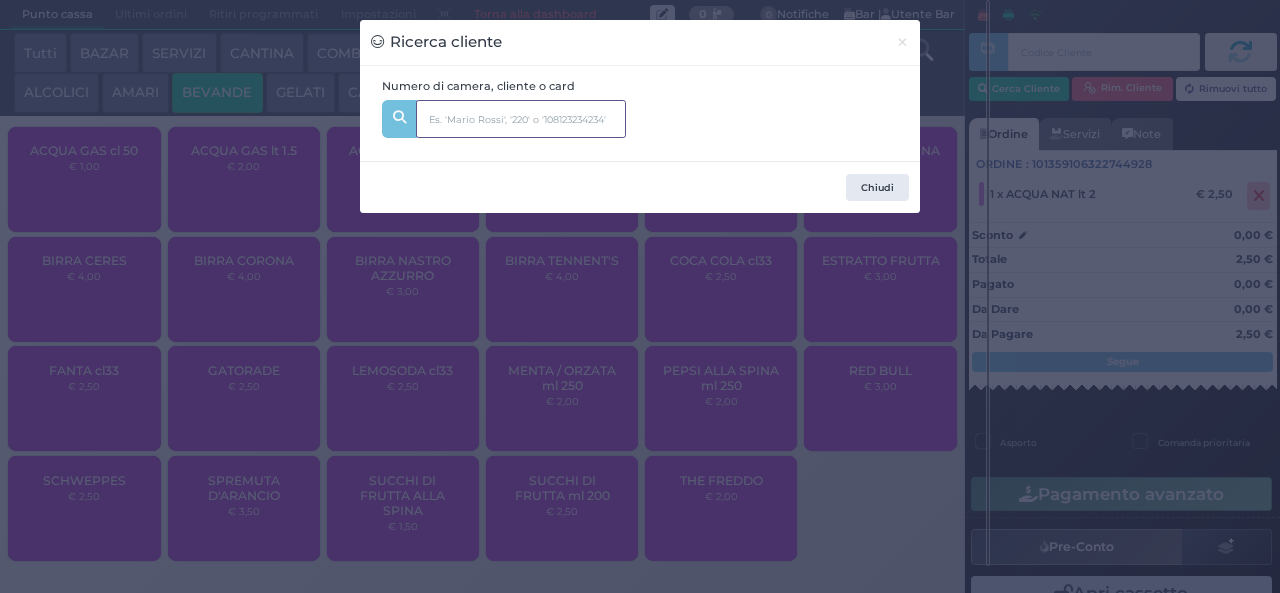 click at bounding box center (521, 119) 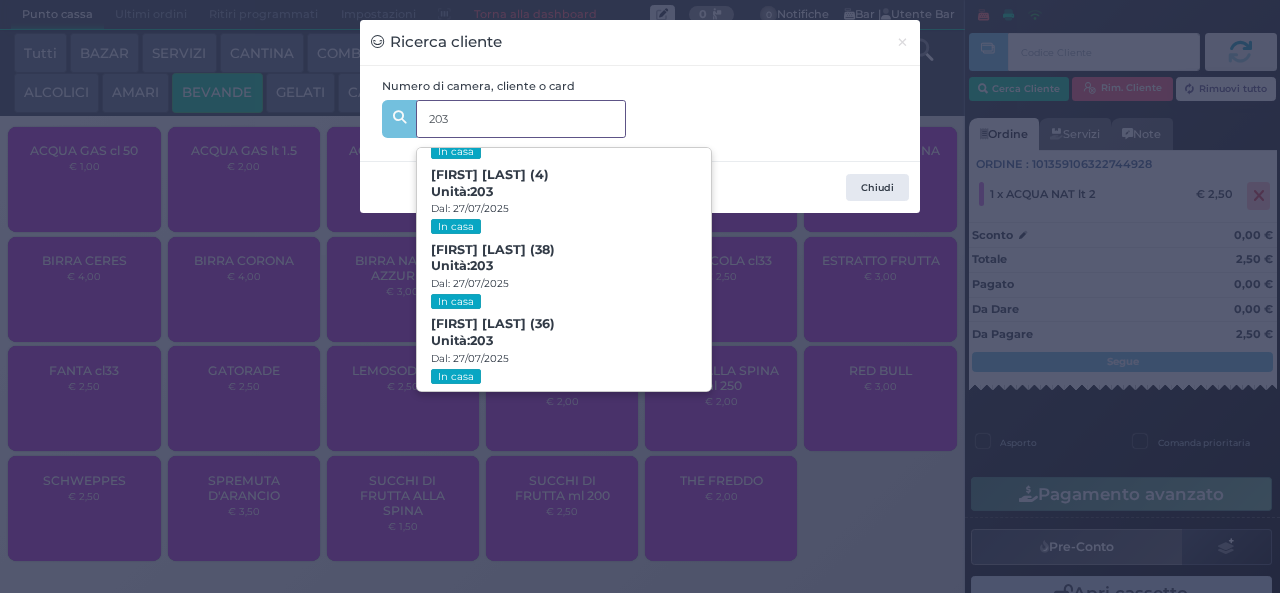 scroll, scrollTop: 0, scrollLeft: 0, axis: both 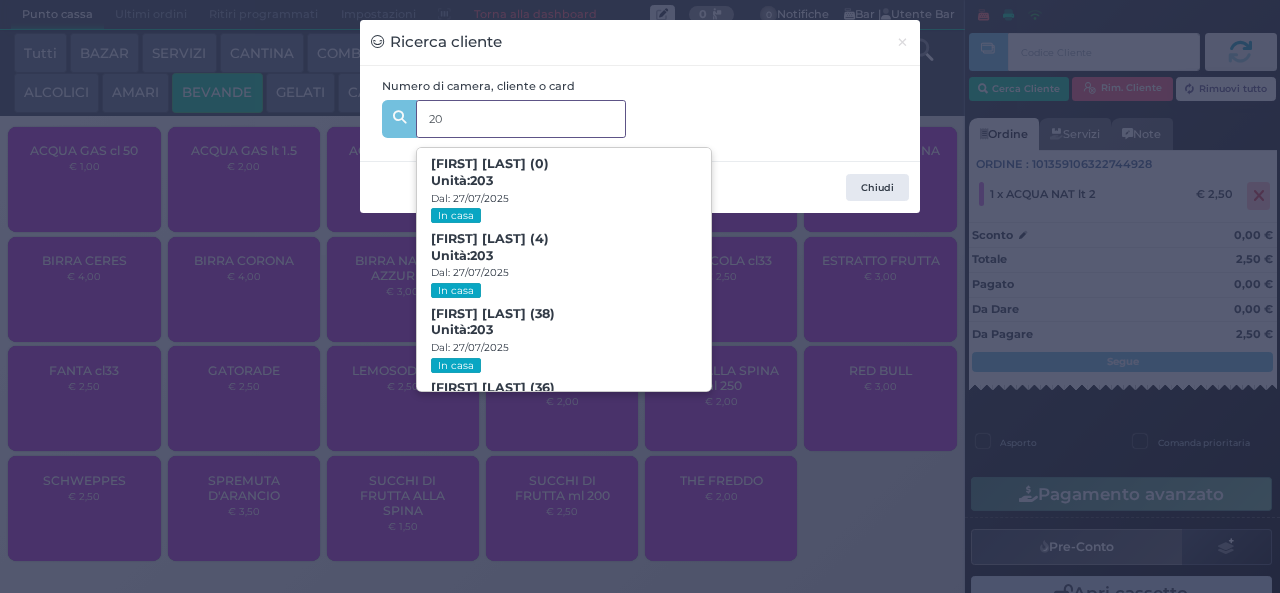 type on "2" 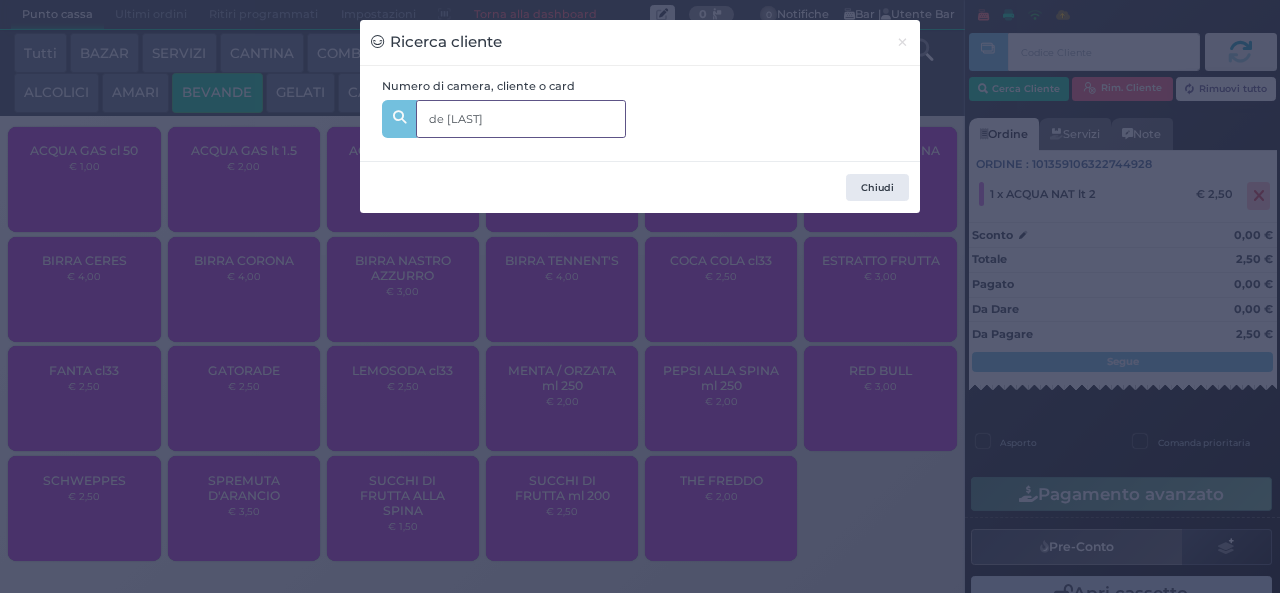 type on "de luca" 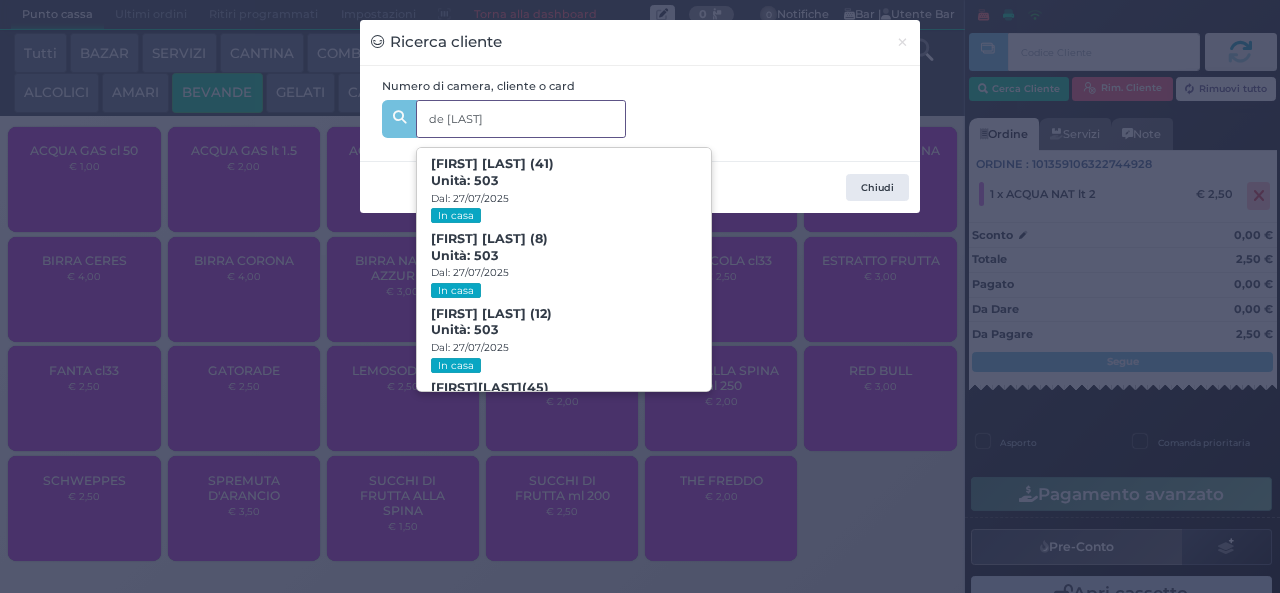 scroll, scrollTop: 91, scrollLeft: 0, axis: vertical 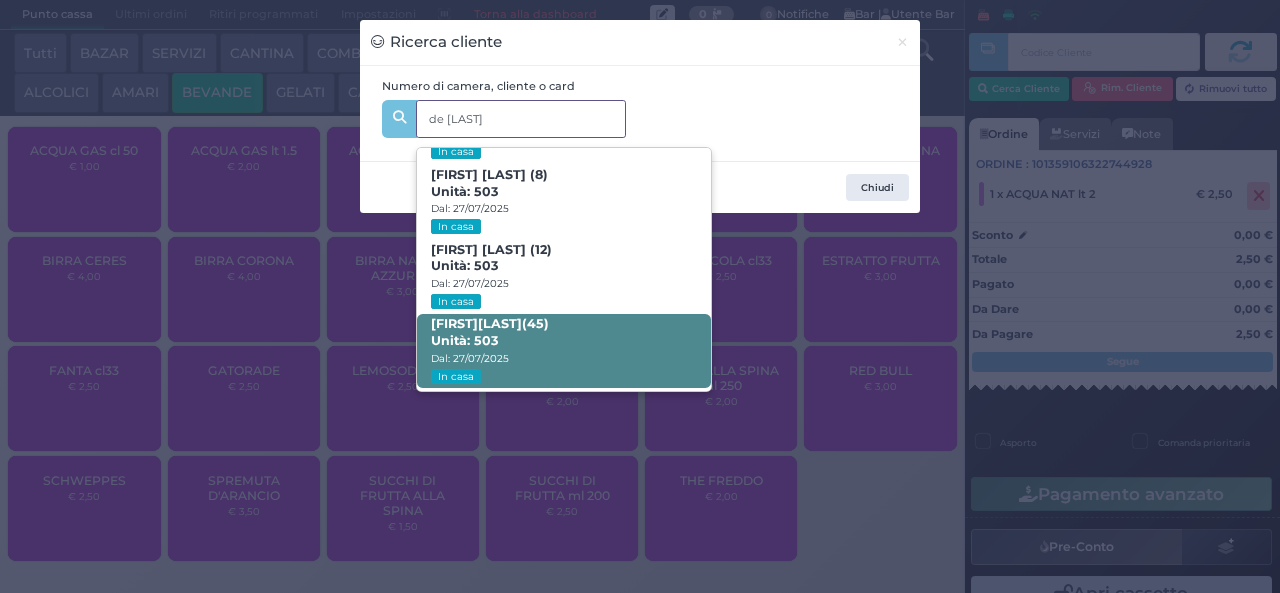 click on "Benedetta  De Luca  (45) Unità: 503 Dal: 27/07/2025 In casa" at bounding box center (563, 351) 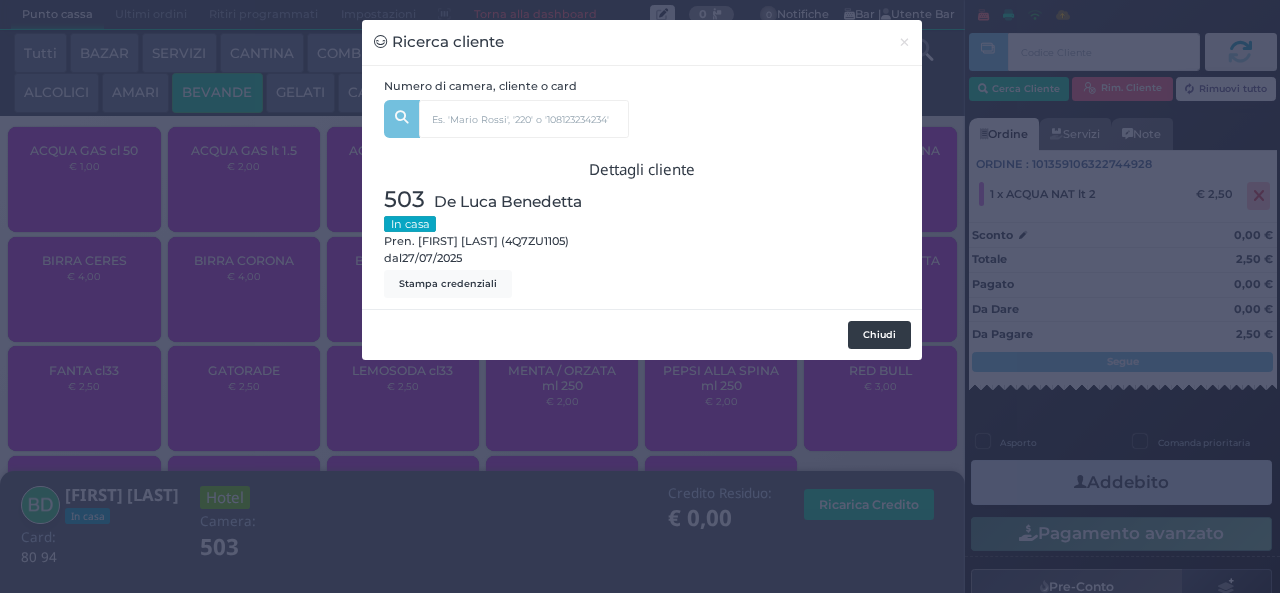 click on "Chiudi" at bounding box center (879, 335) 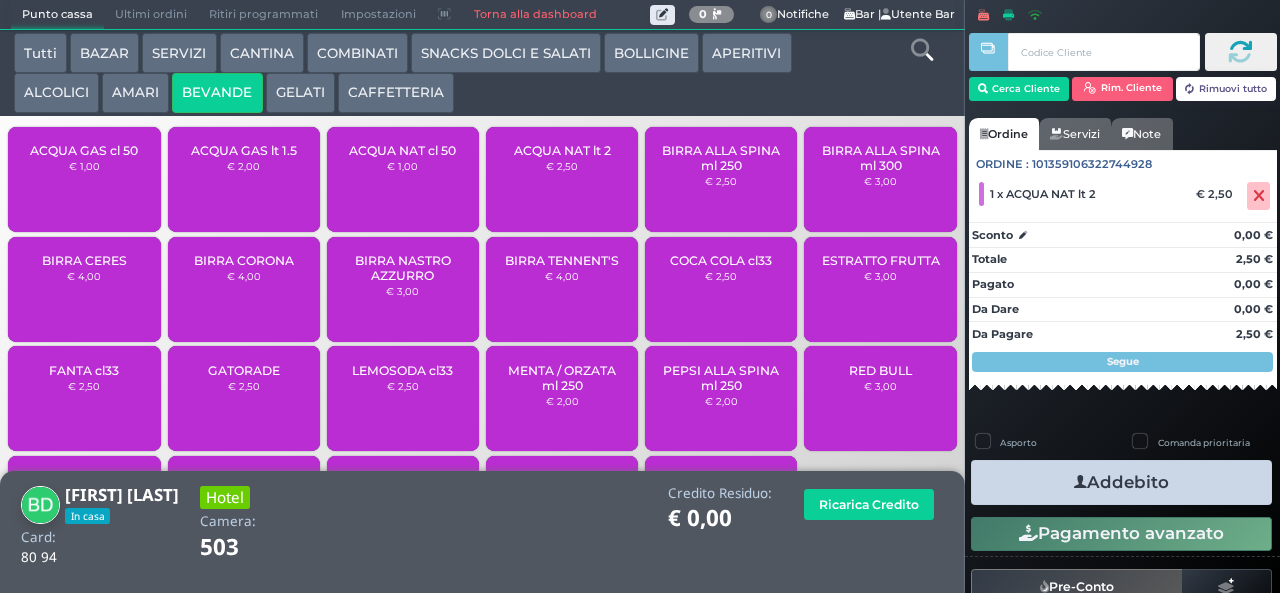 click on "Addebito" at bounding box center [1121, 482] 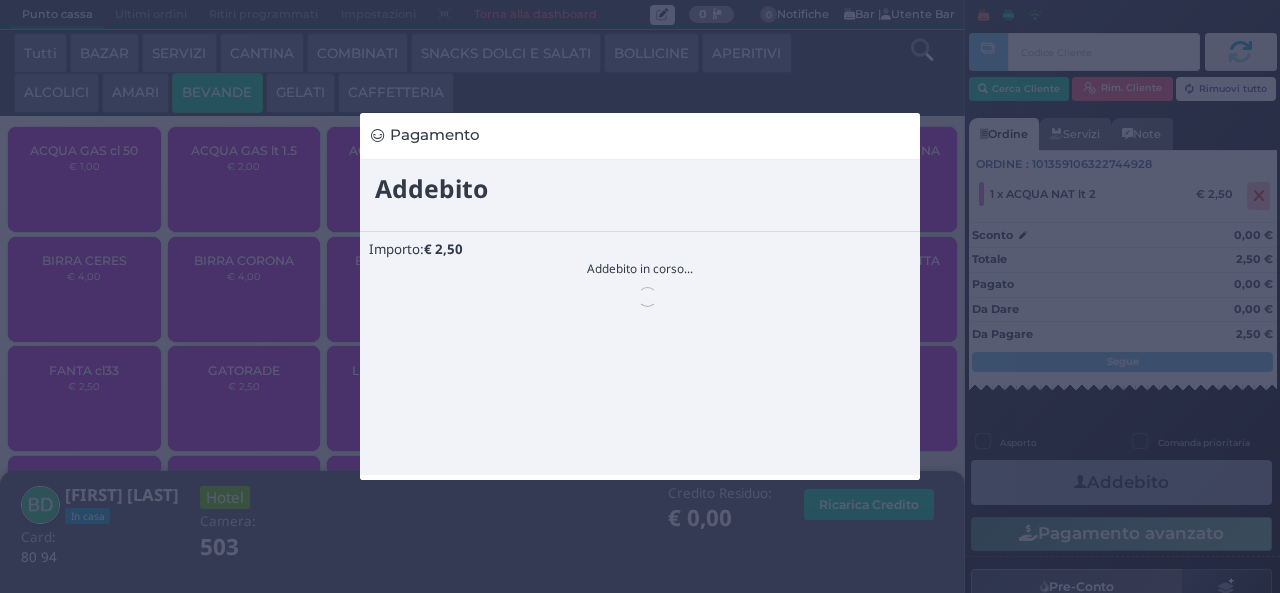 scroll, scrollTop: 0, scrollLeft: 0, axis: both 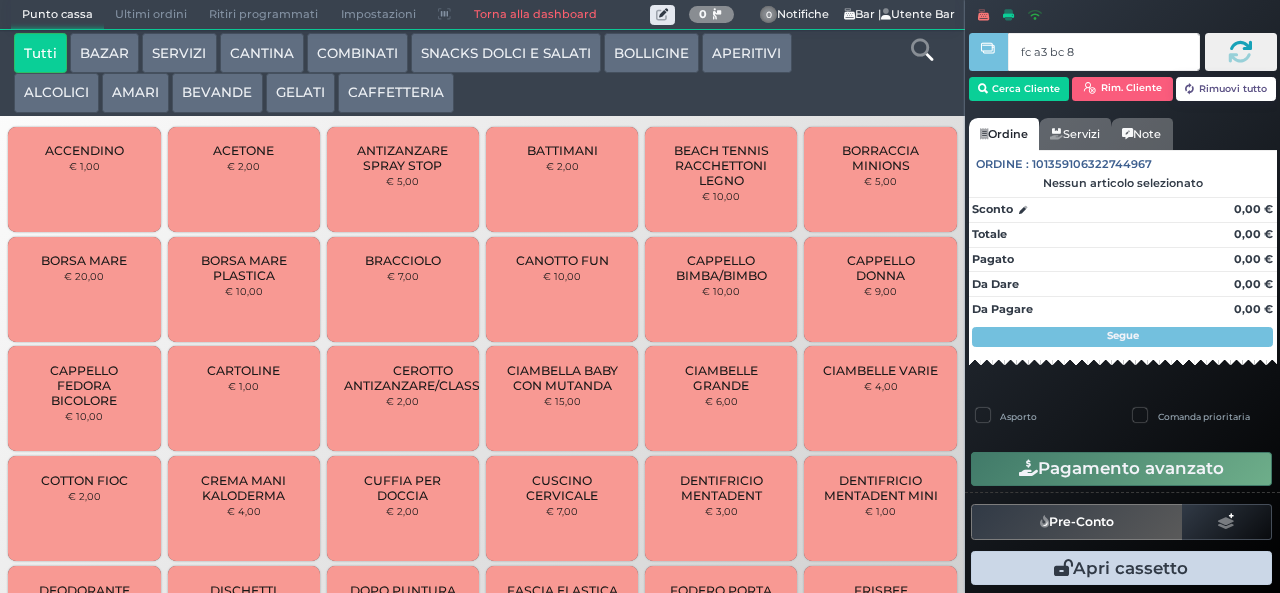 type on "fc a3 bc 8b" 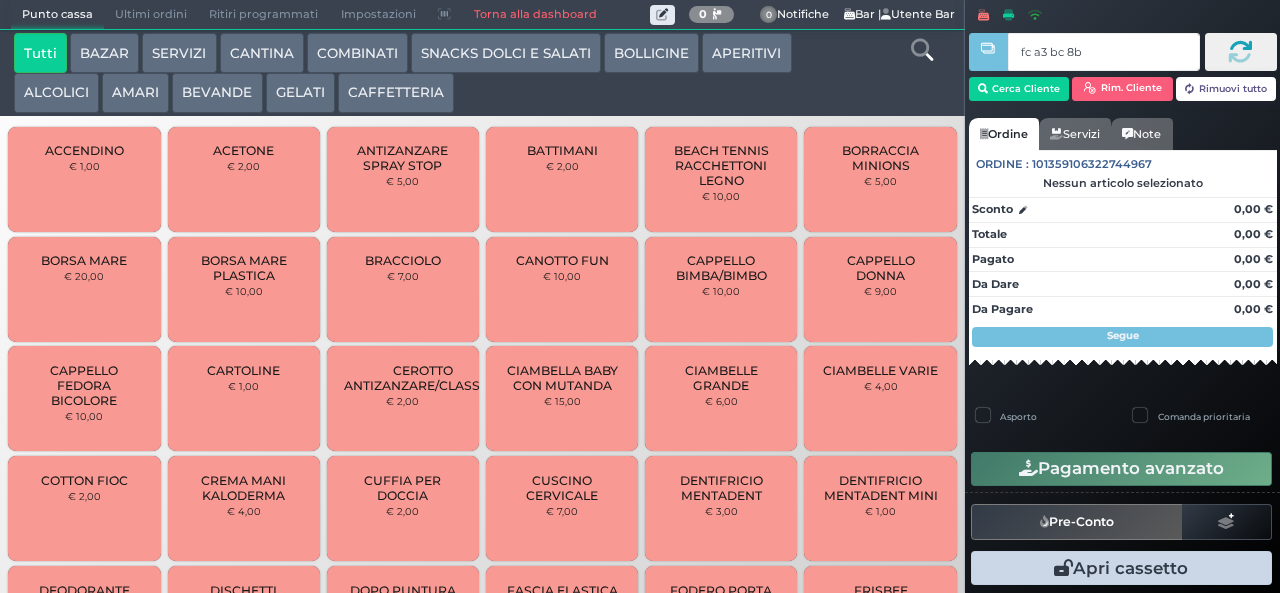 type 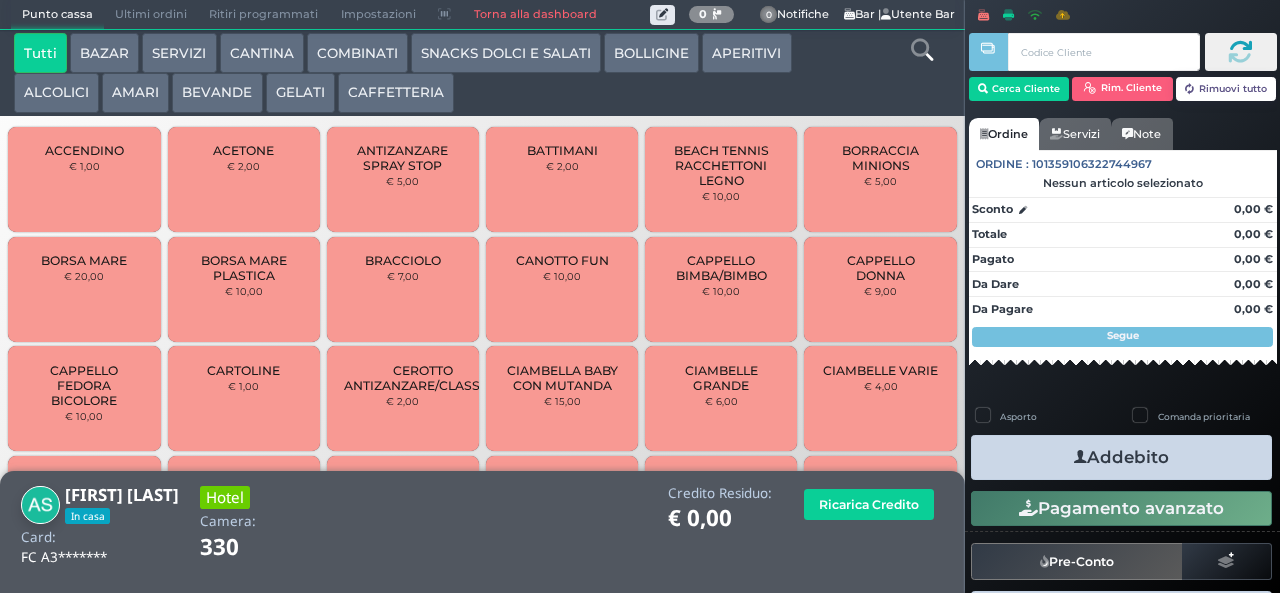 click on "GELATI" at bounding box center (300, 93) 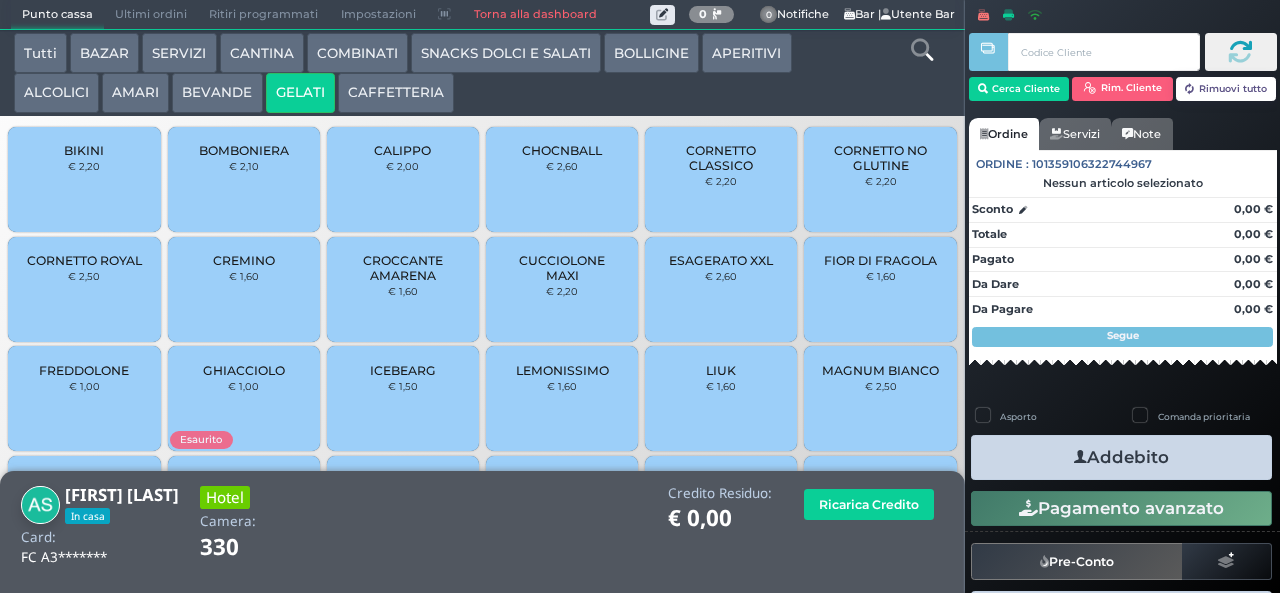 click on "AMARI" at bounding box center (135, 93) 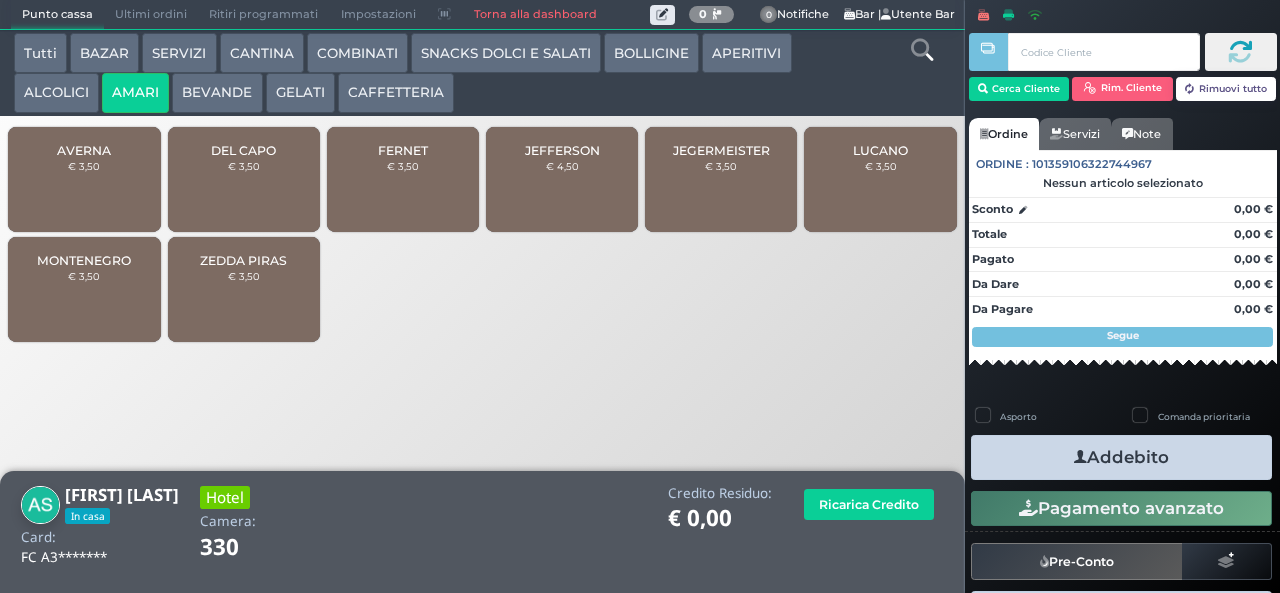 click on "MONTENEGRO" at bounding box center (84, 260) 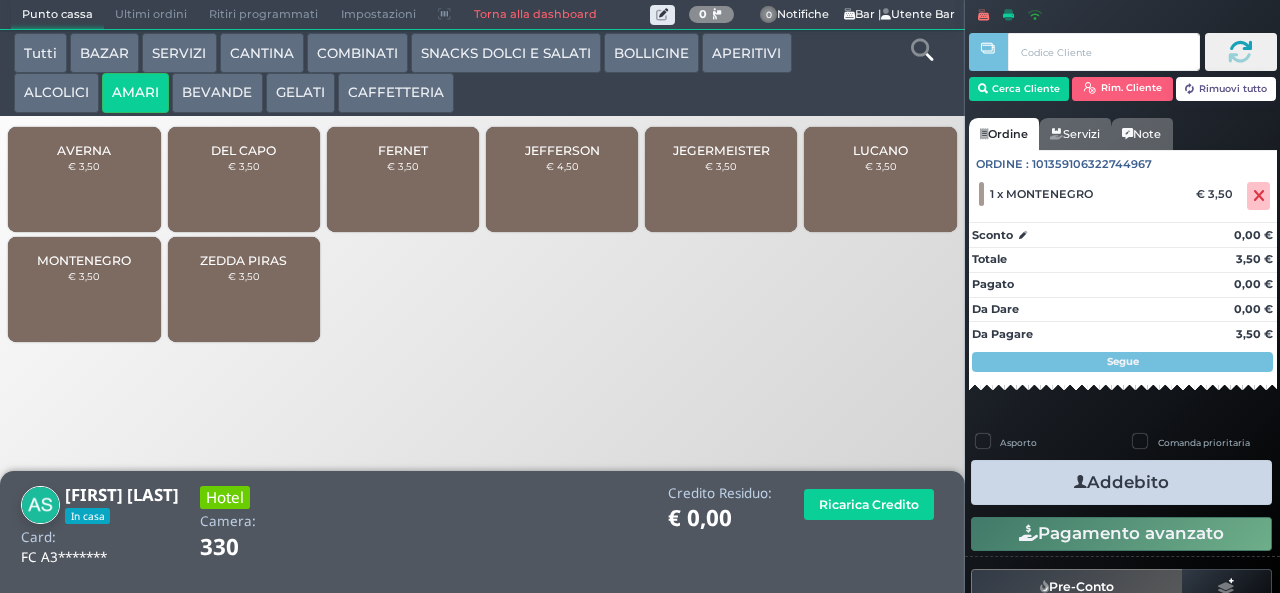 click on "Addebito" at bounding box center [1121, 482] 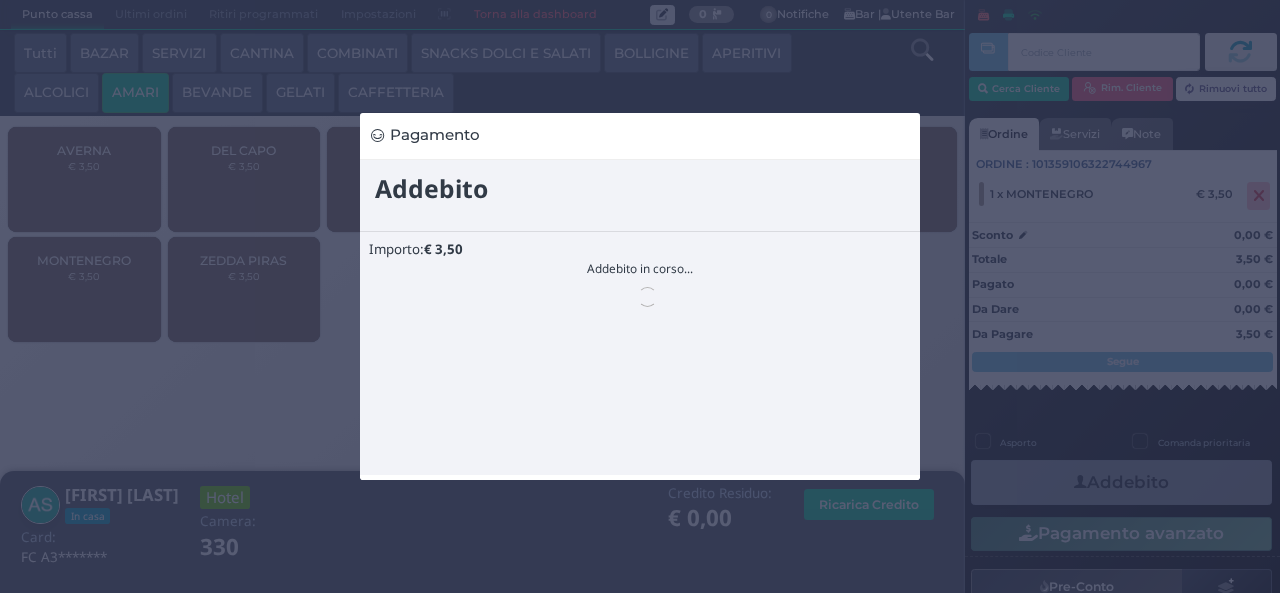 scroll, scrollTop: 0, scrollLeft: 0, axis: both 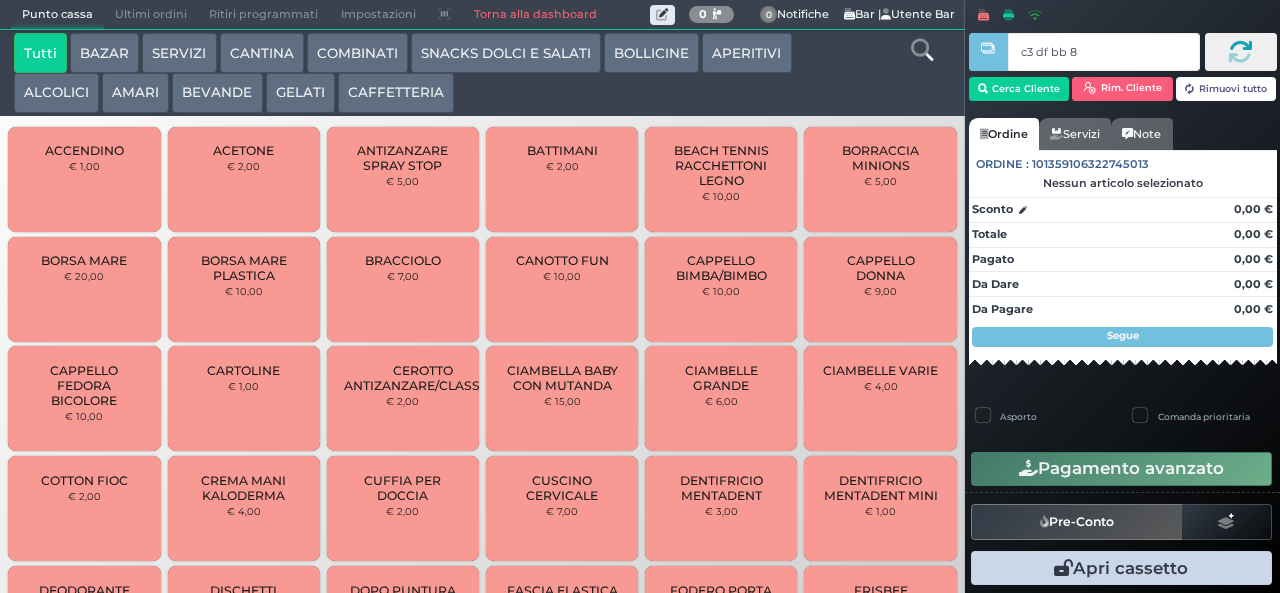 type on "c3 df bb 8b" 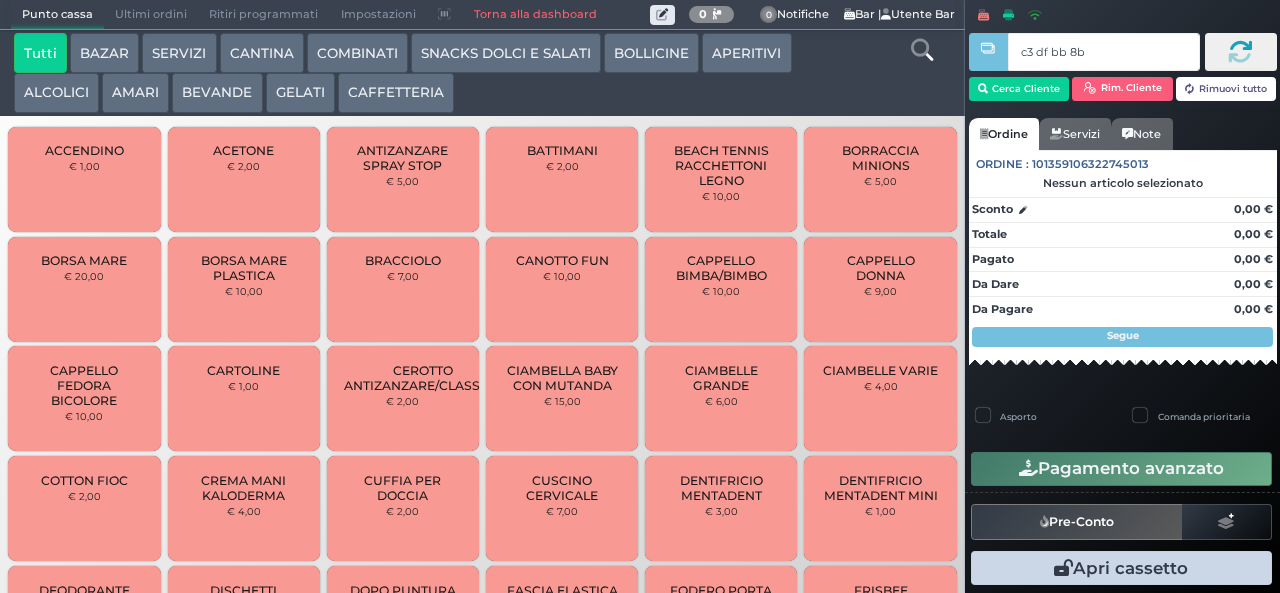 type 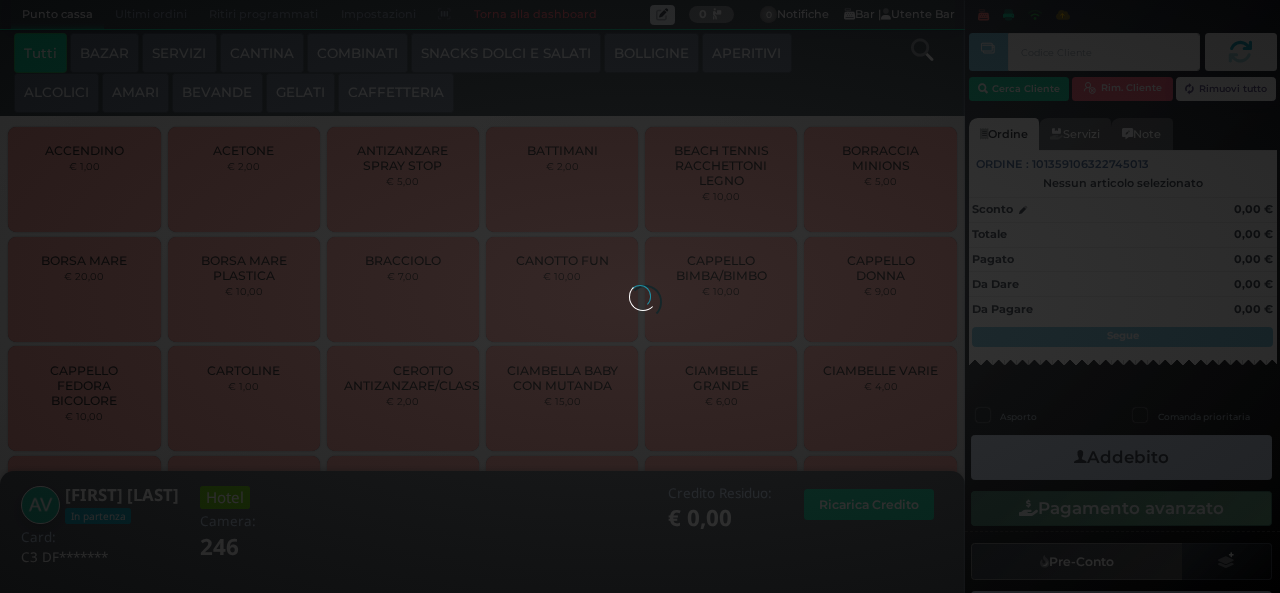 click at bounding box center (640, 296) 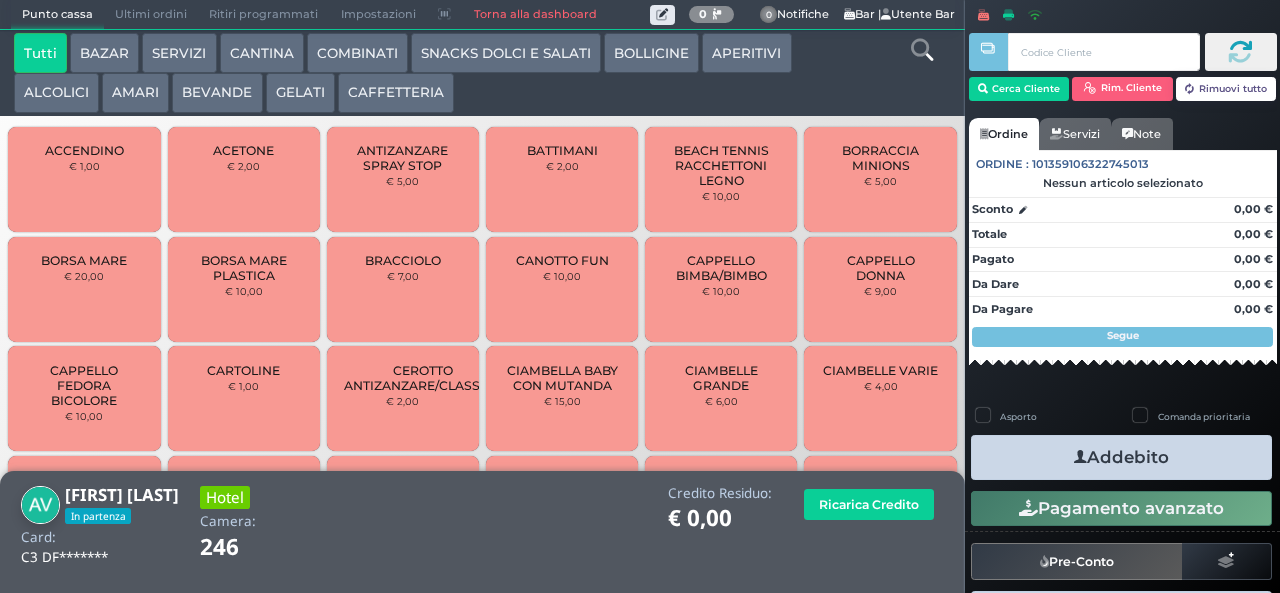 click on "BEVANDE" at bounding box center [217, 93] 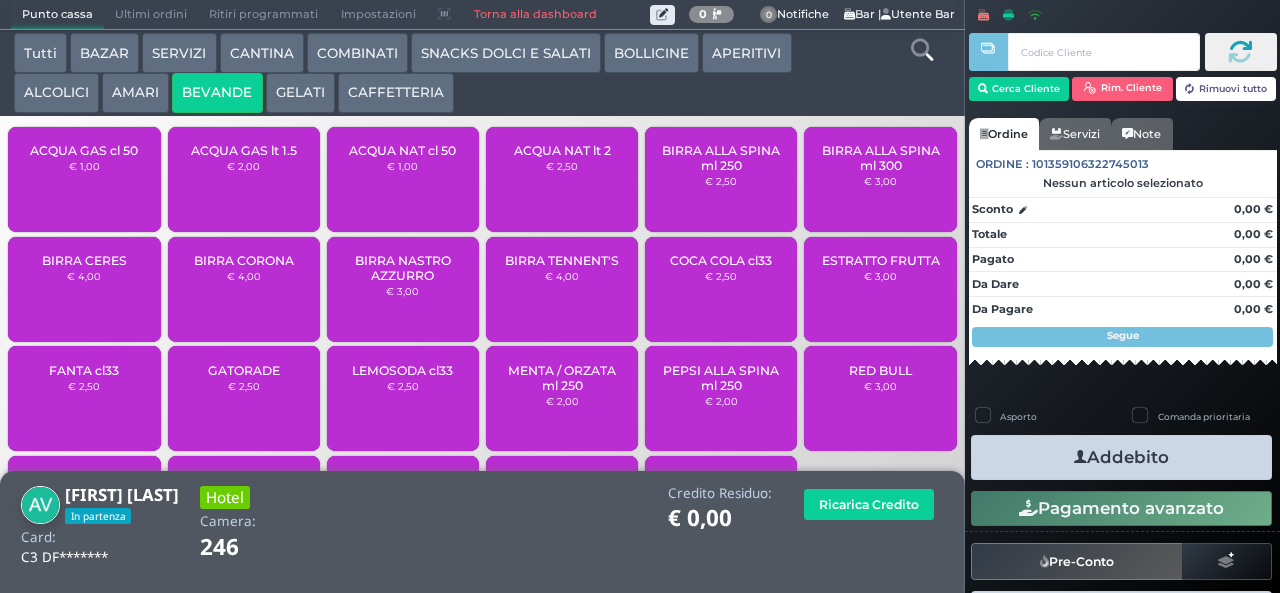 click on "ACQUA GAS lt 1.5" at bounding box center (244, 150) 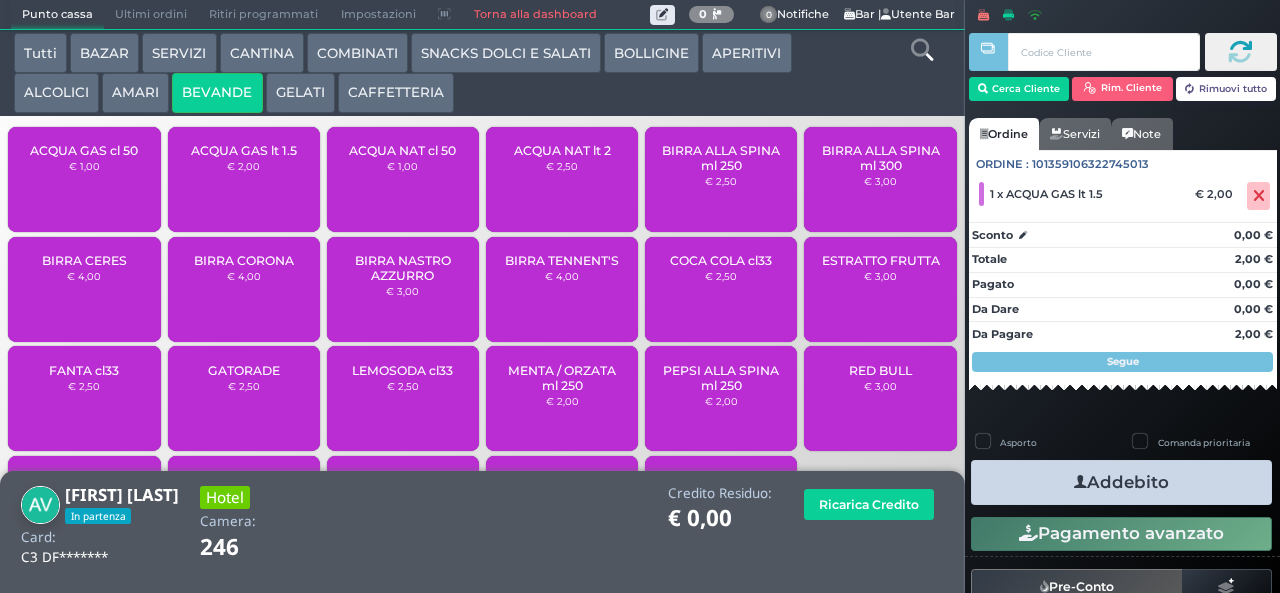 click on "Addebito" at bounding box center (1121, 482) 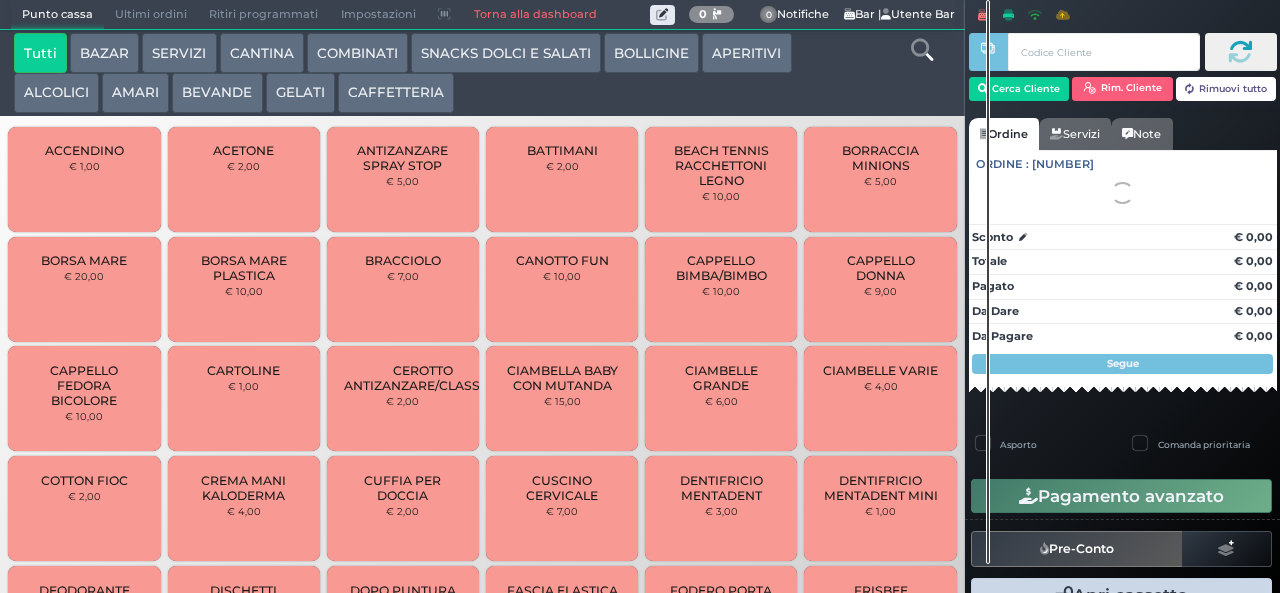 scroll, scrollTop: 0, scrollLeft: 0, axis: both 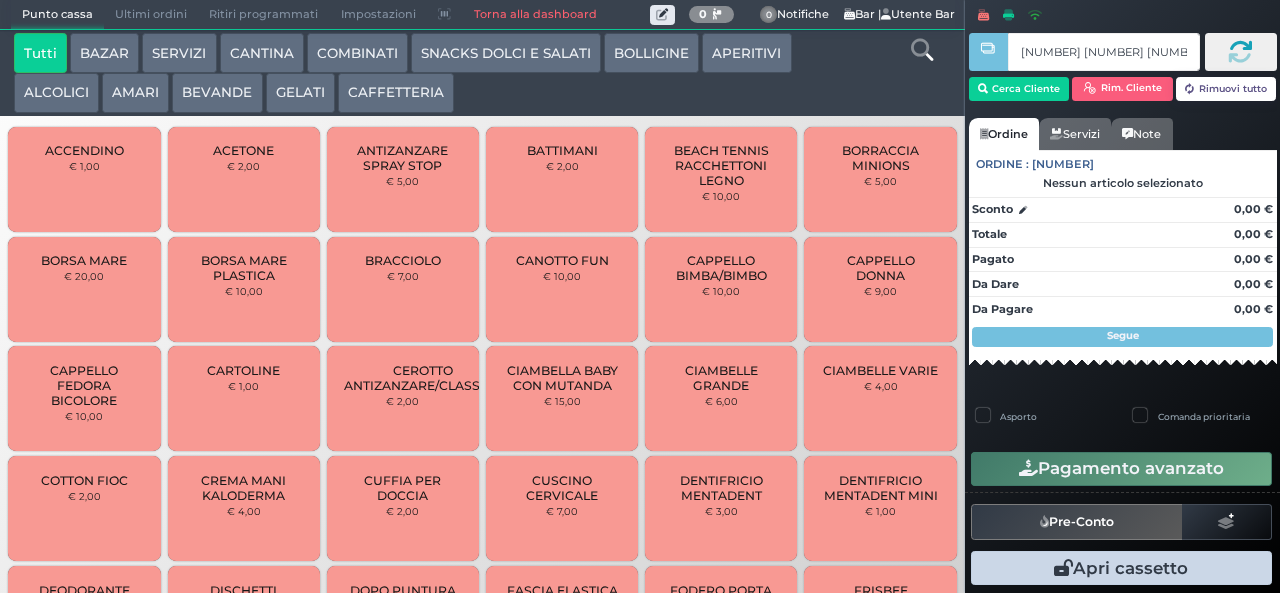 type on "93 ce bc 8b" 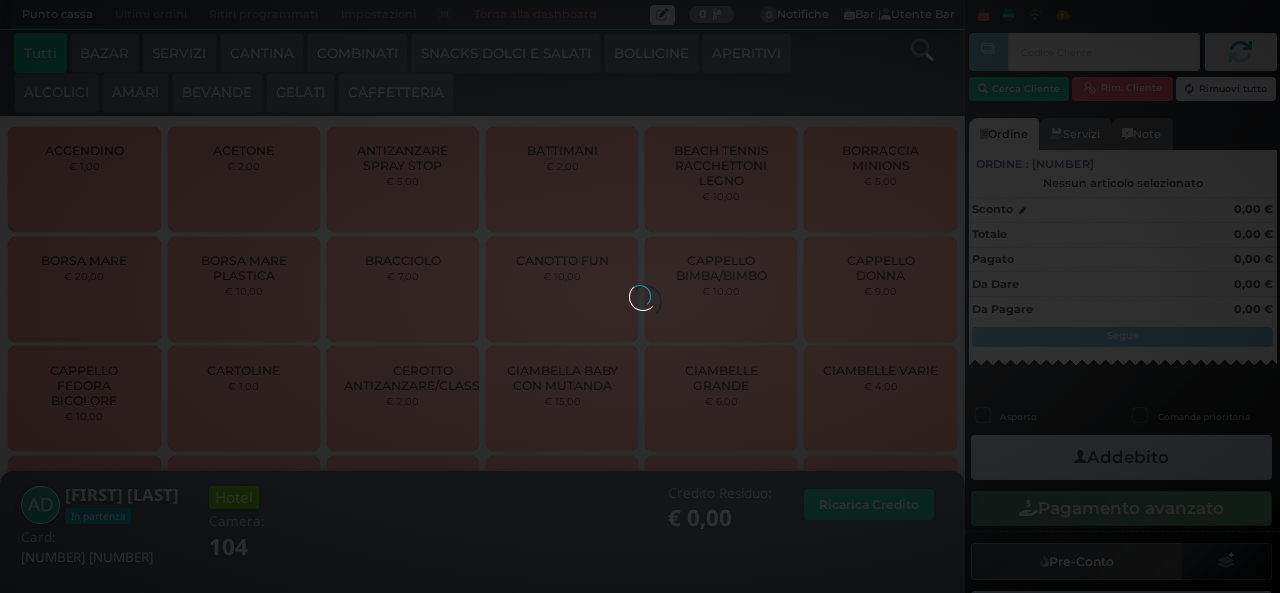 click at bounding box center [640, 296] 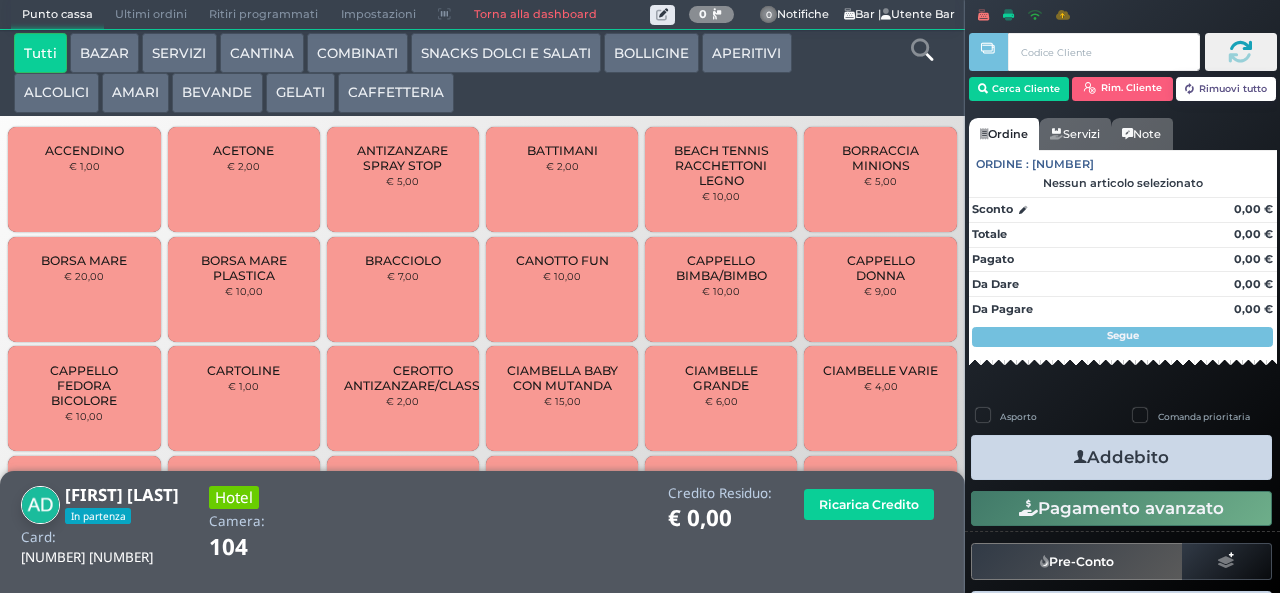 click on "AMARI" at bounding box center [135, 93] 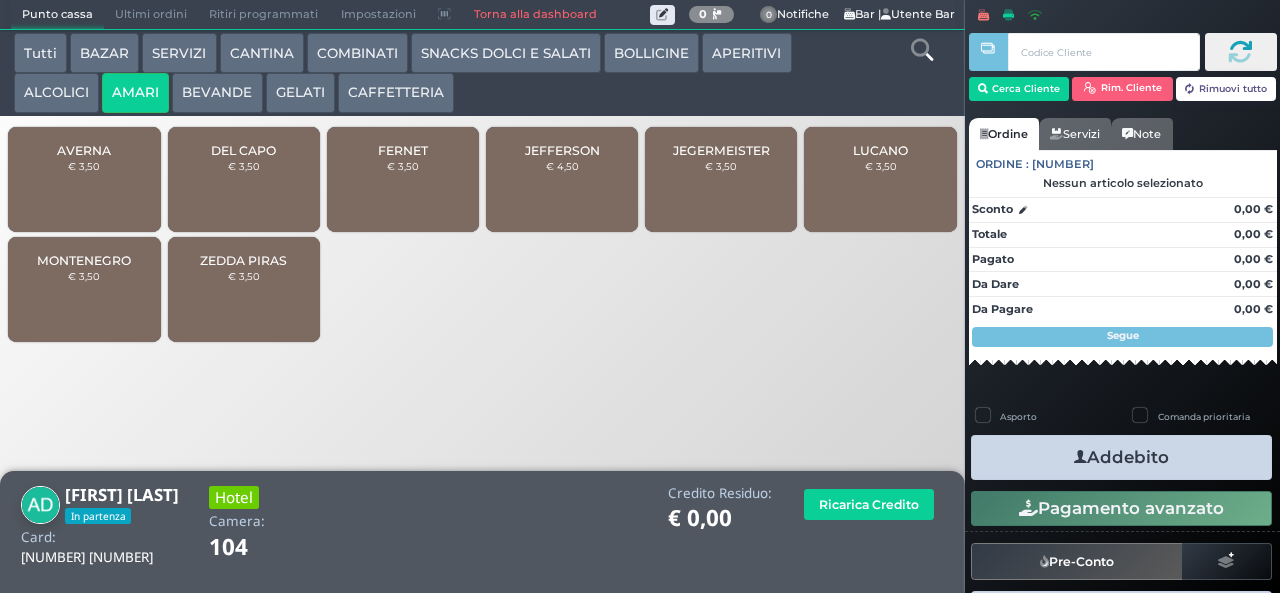 click on "JEFFERSON" at bounding box center [562, 150] 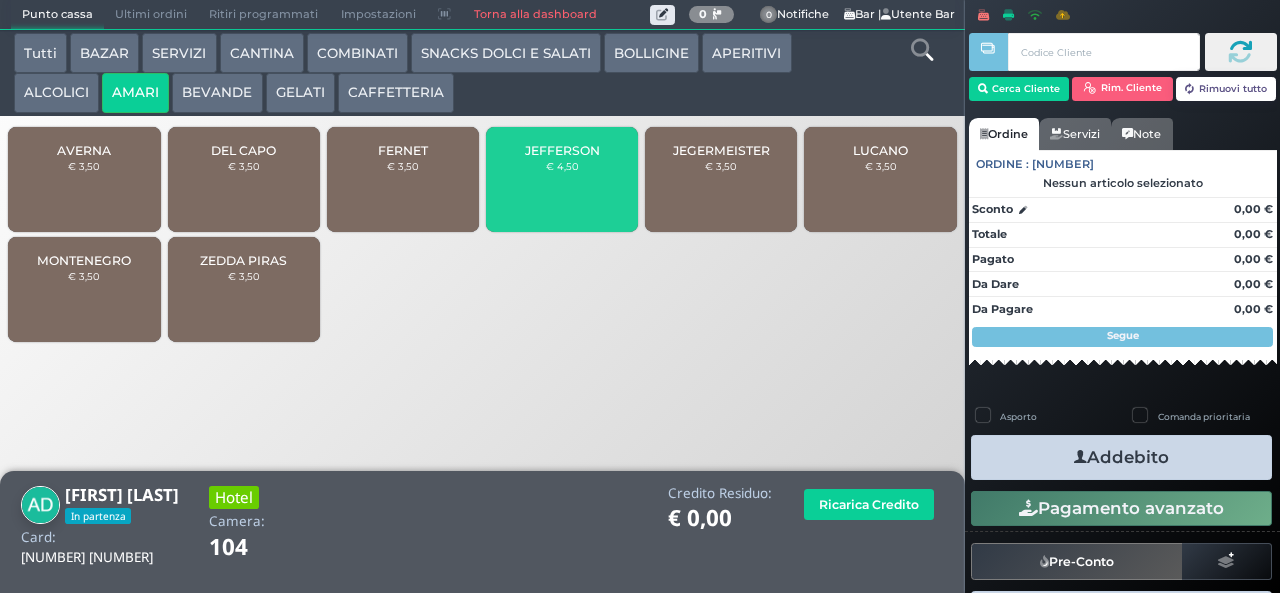 click on "€ 4,50" at bounding box center (562, 166) 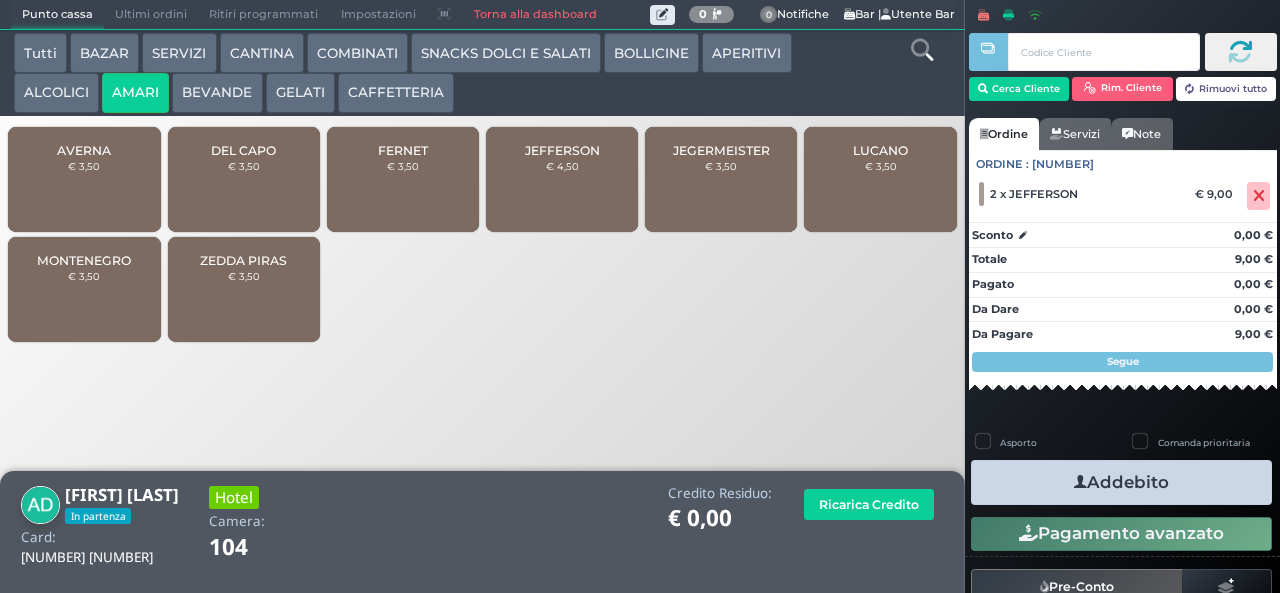 click on "Addebito" at bounding box center (1121, 482) 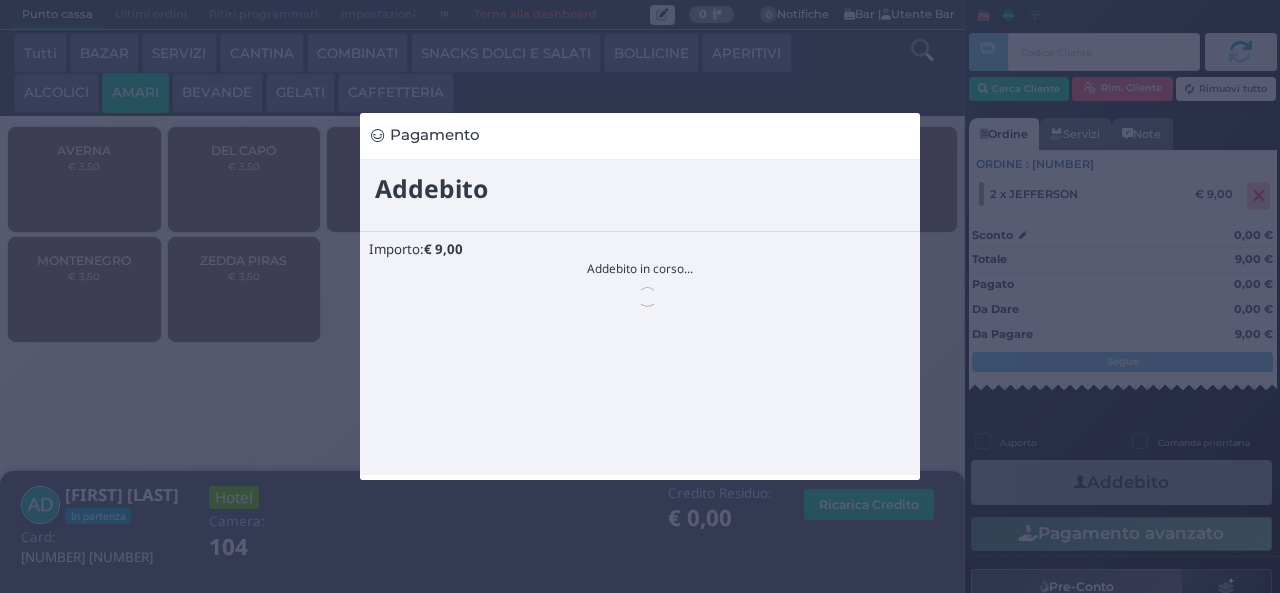 scroll, scrollTop: 0, scrollLeft: 0, axis: both 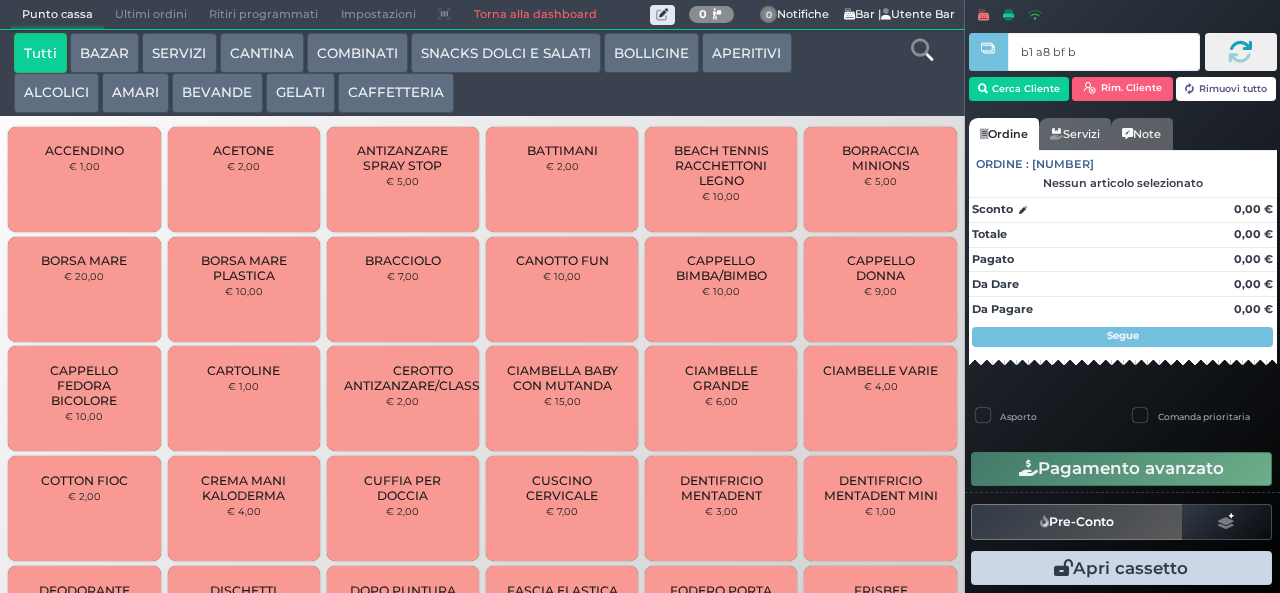 type on "b1 a8 bf b9" 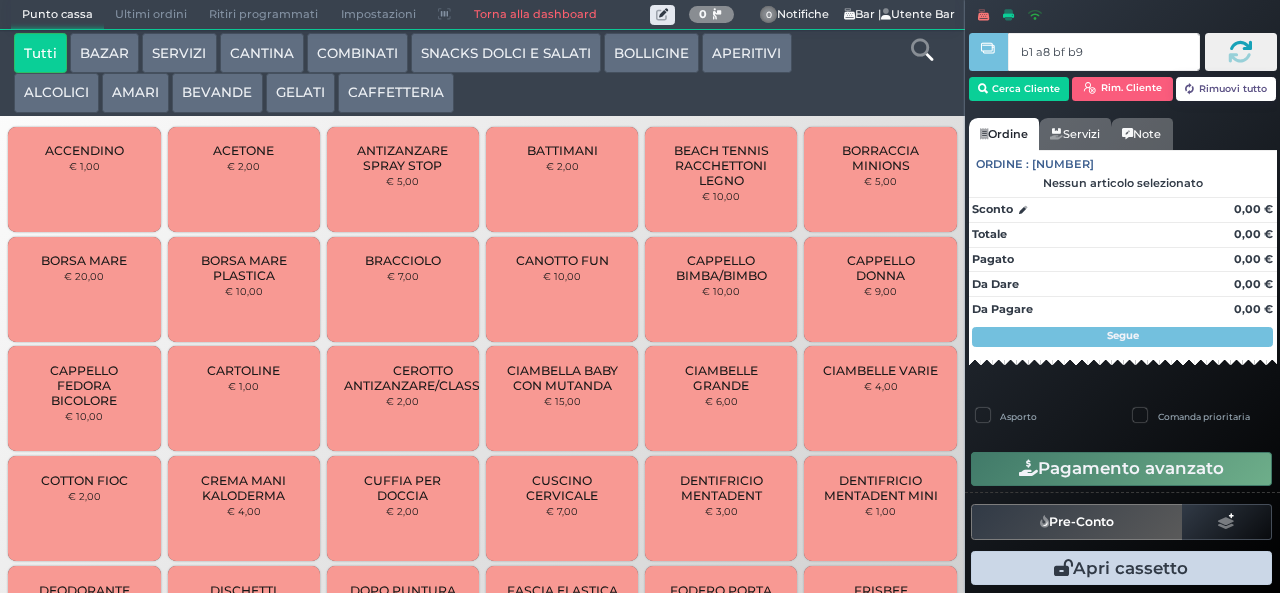 type 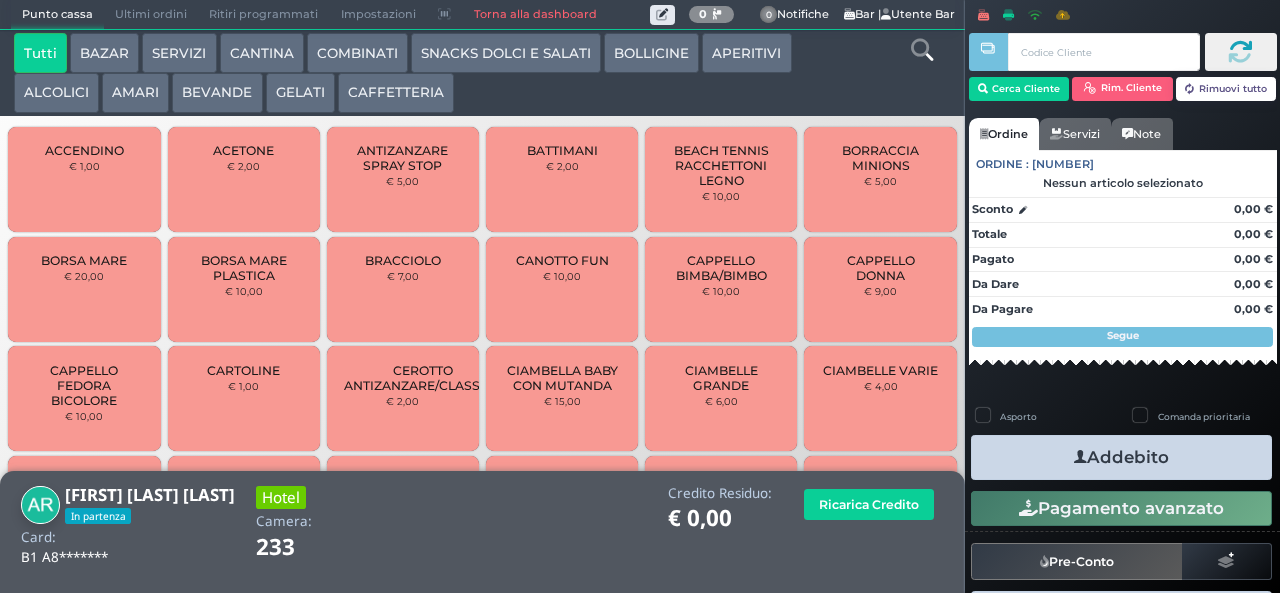 click on "BEVANDE" at bounding box center [217, 93] 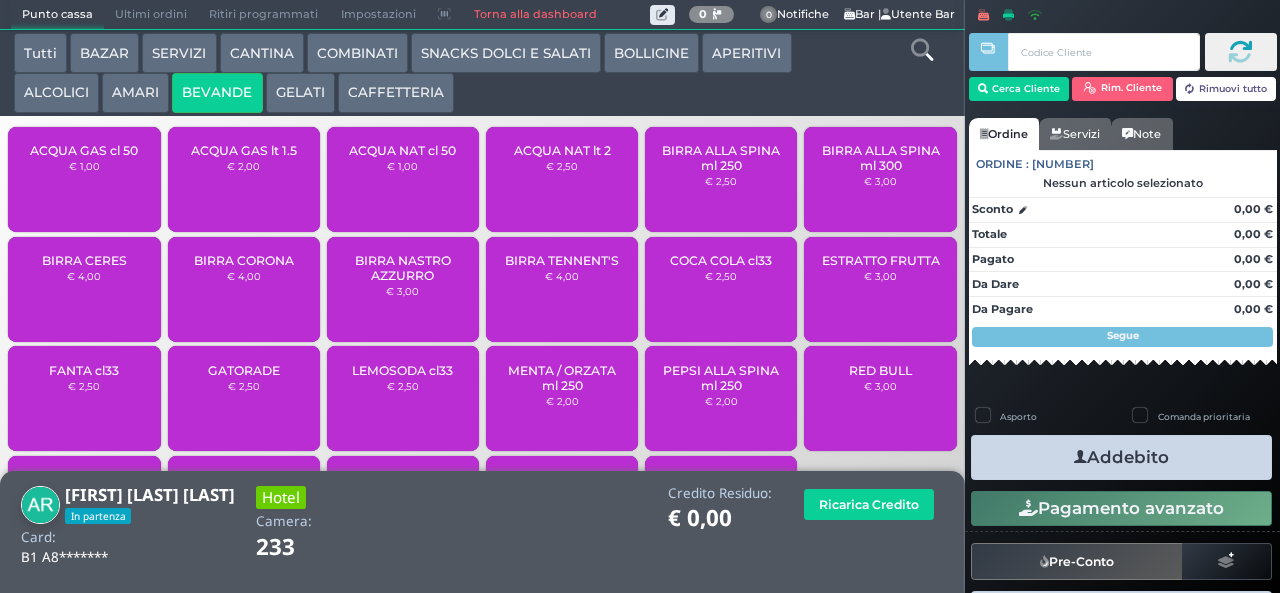 click on "ACQUA GAS cl 50
€ 1,00" at bounding box center (84, 179) 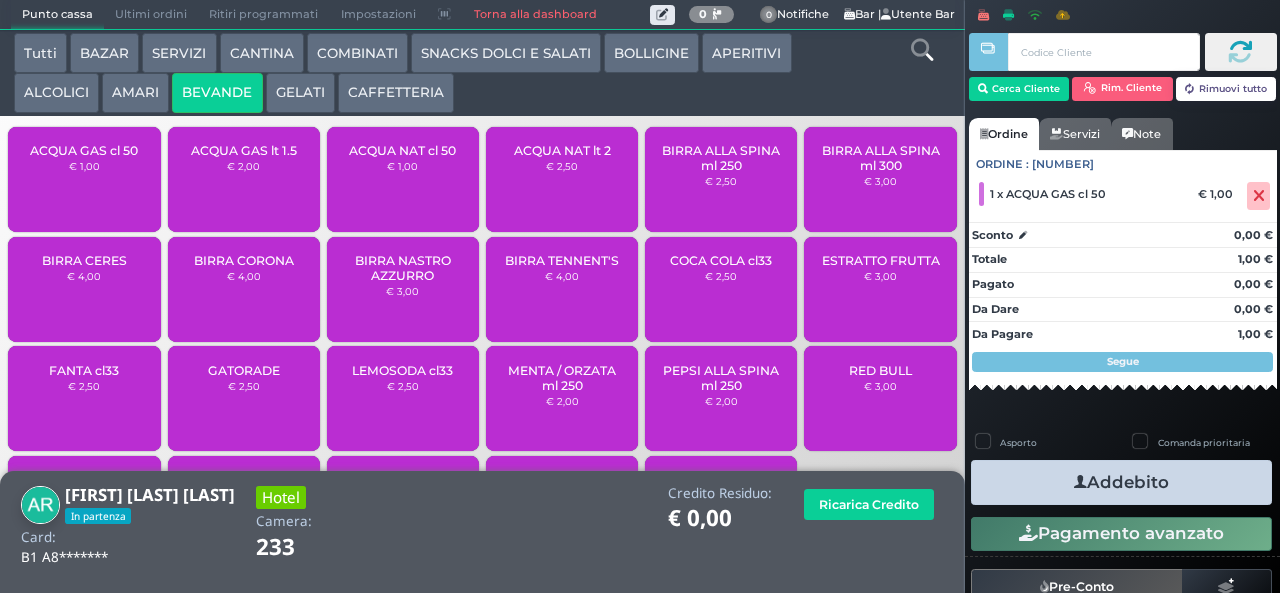 click on "Addebito" at bounding box center [1121, 482] 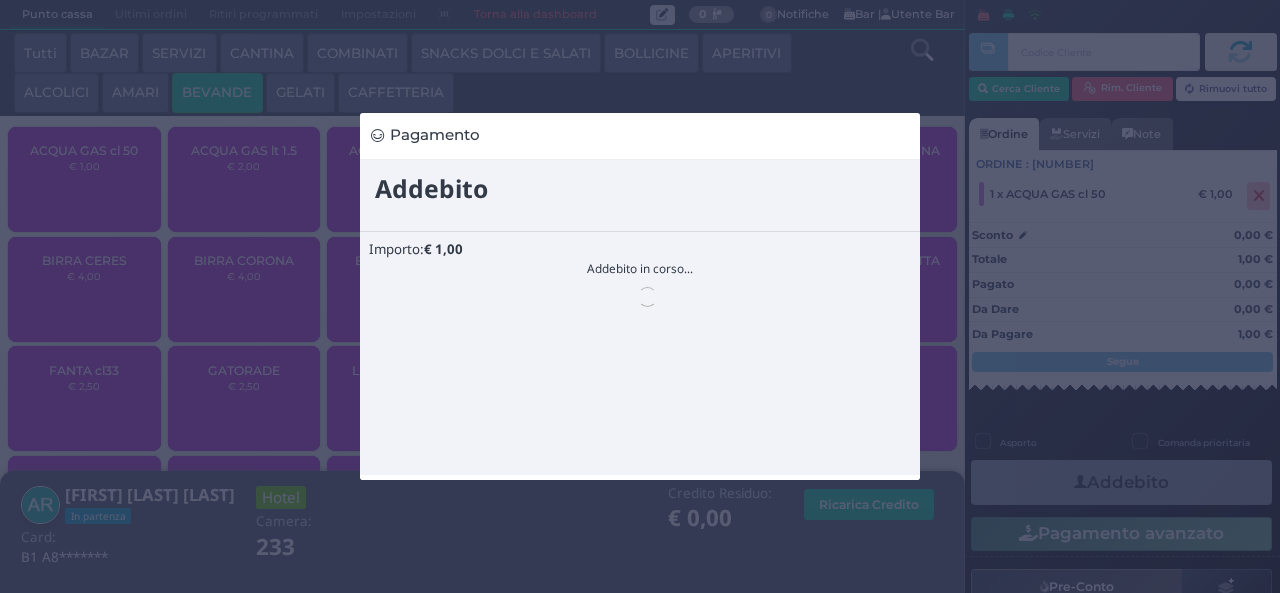 scroll, scrollTop: 0, scrollLeft: 0, axis: both 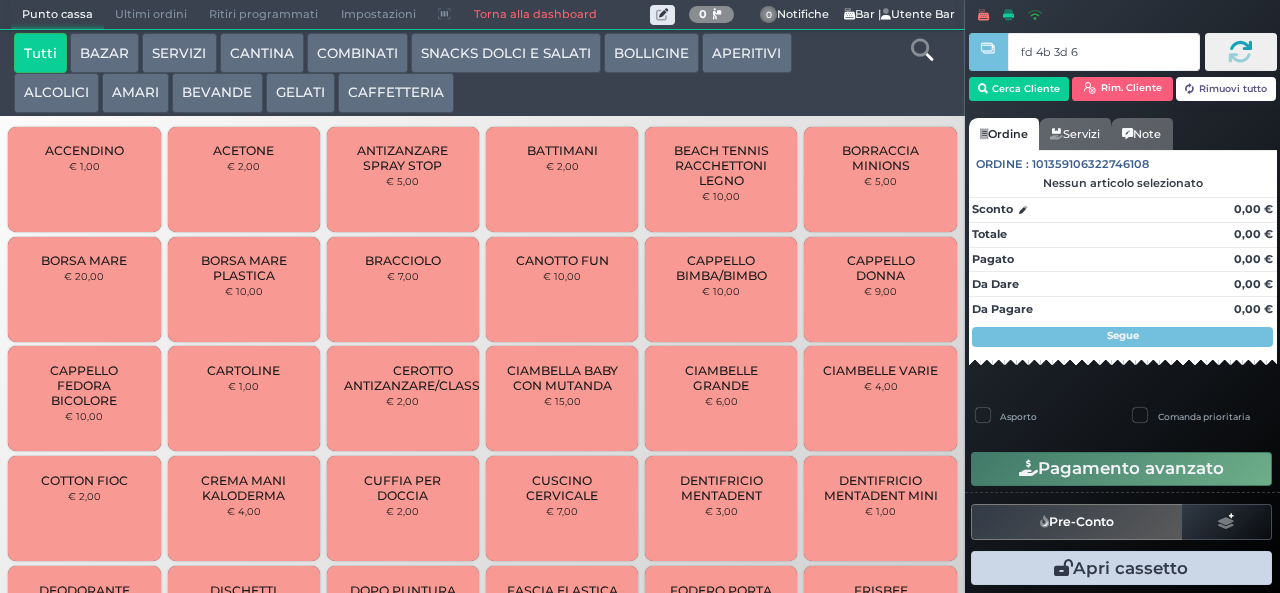 type on "fd 4b 3d 67" 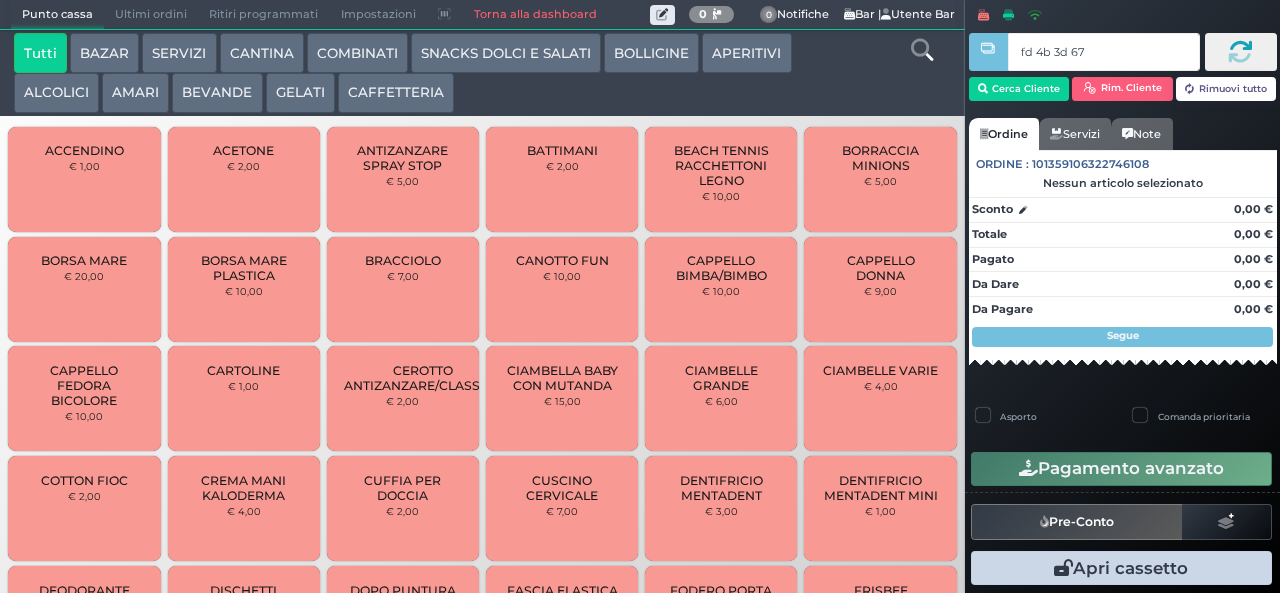 type 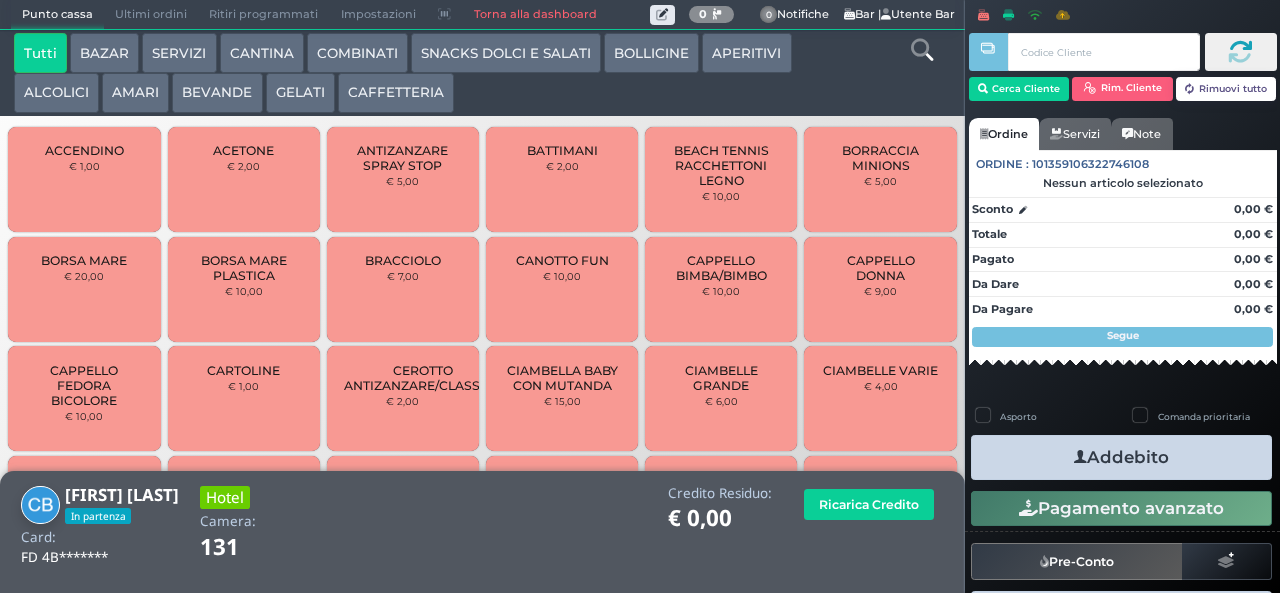 click on "APERITIVI" at bounding box center (746, 53) 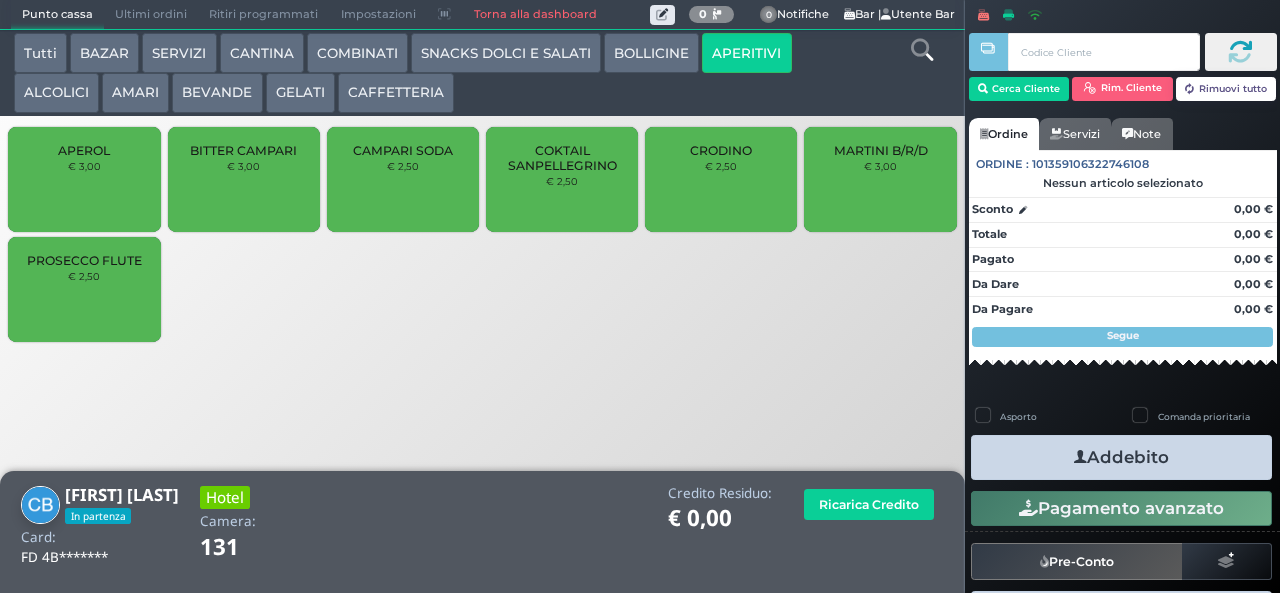 click on "APERITIVI" at bounding box center [746, 53] 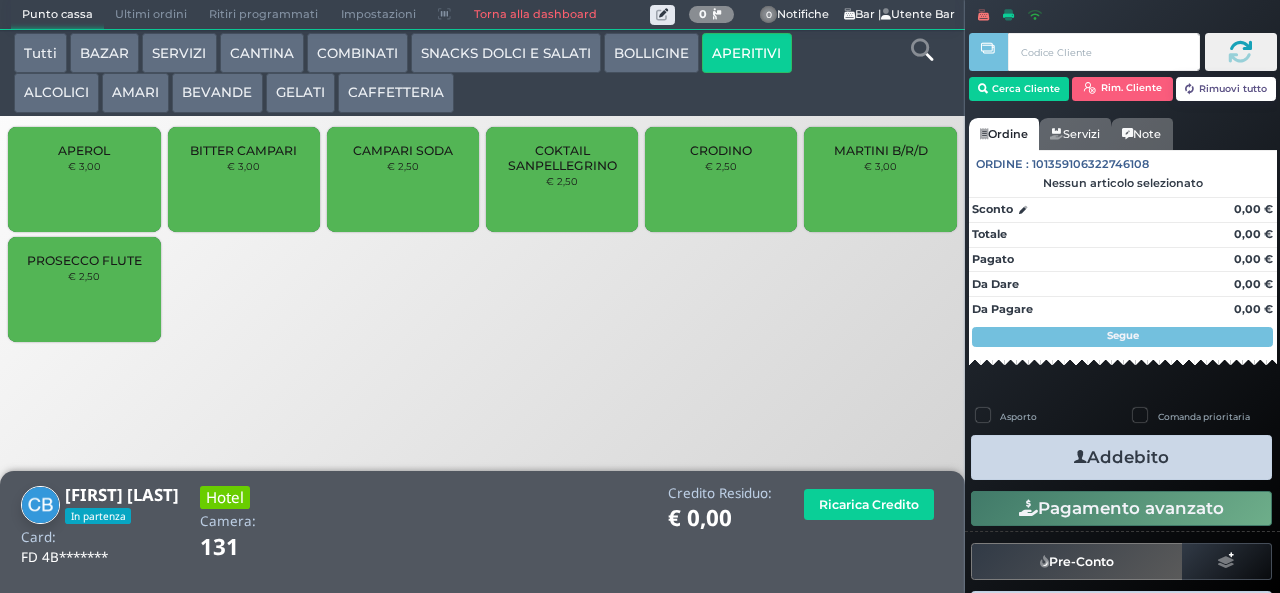 click on "BOLLICINE" at bounding box center [651, 53] 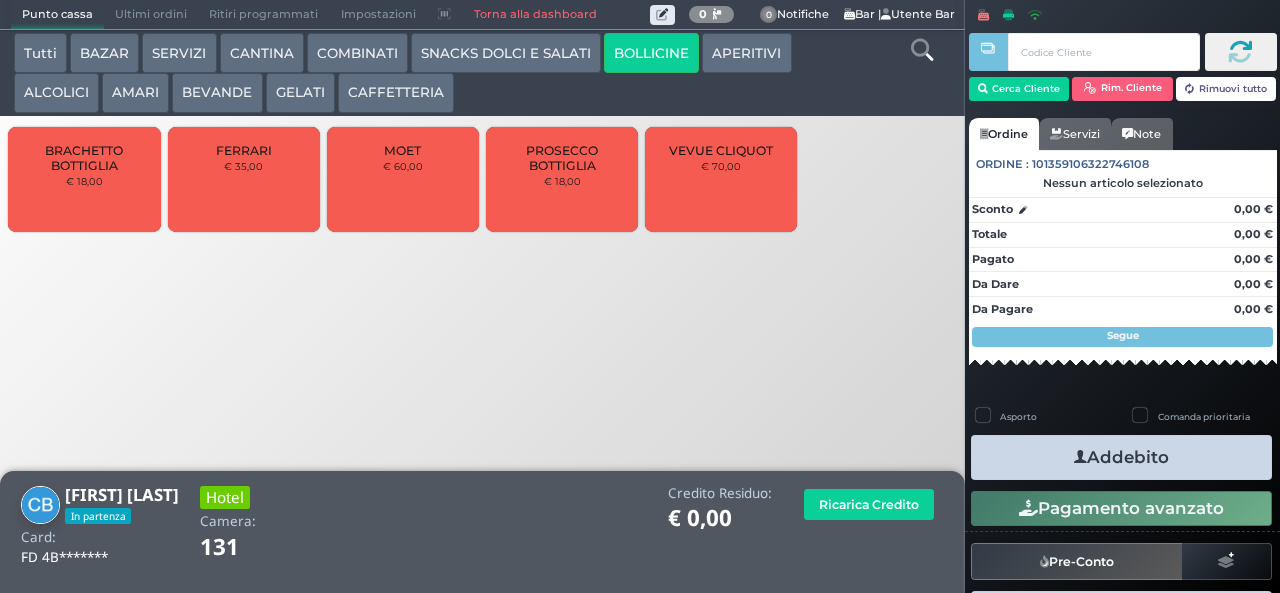 click on "PROSECCO BOTTIGLIA" at bounding box center (562, 158) 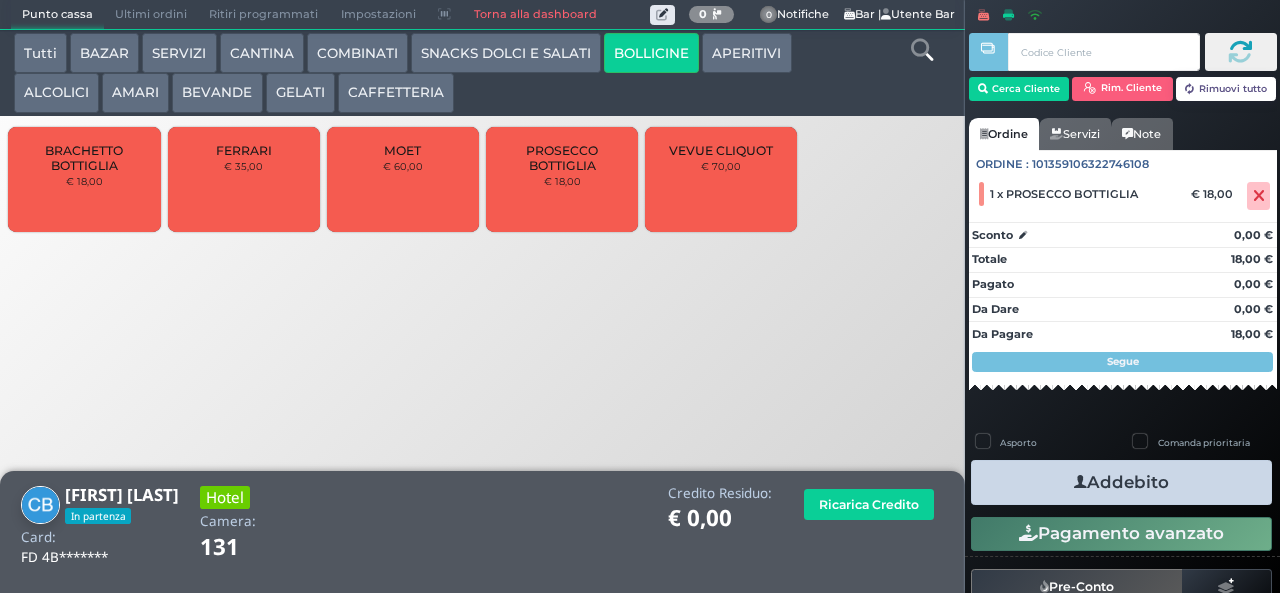 click at bounding box center [1080, 482] 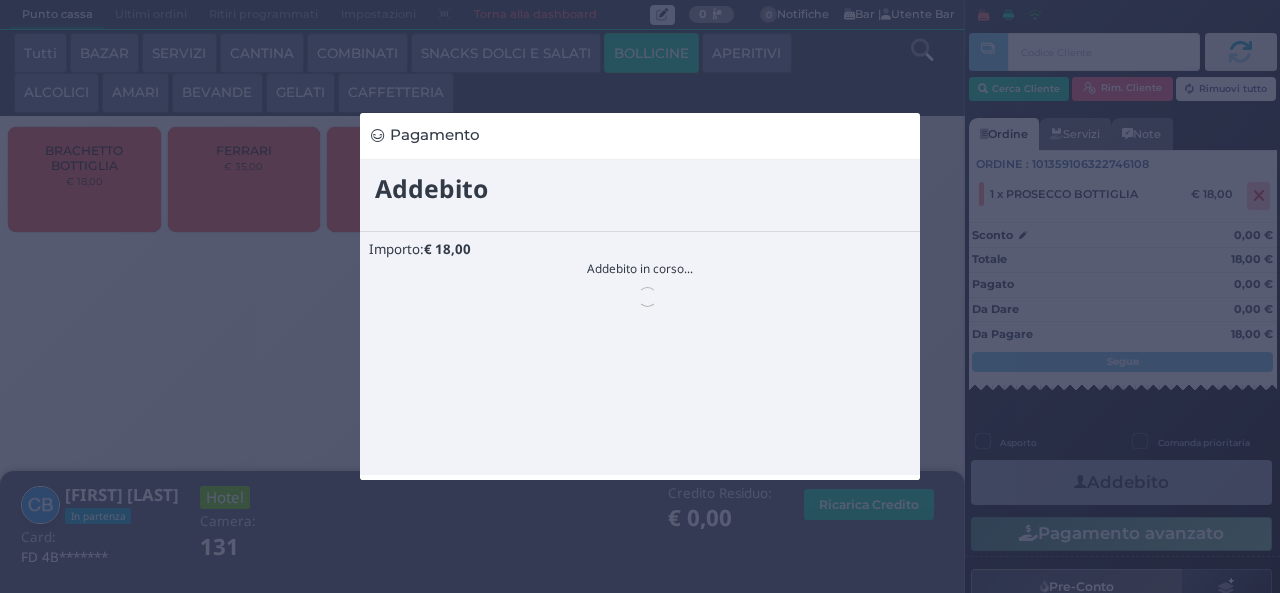 scroll, scrollTop: 0, scrollLeft: 0, axis: both 